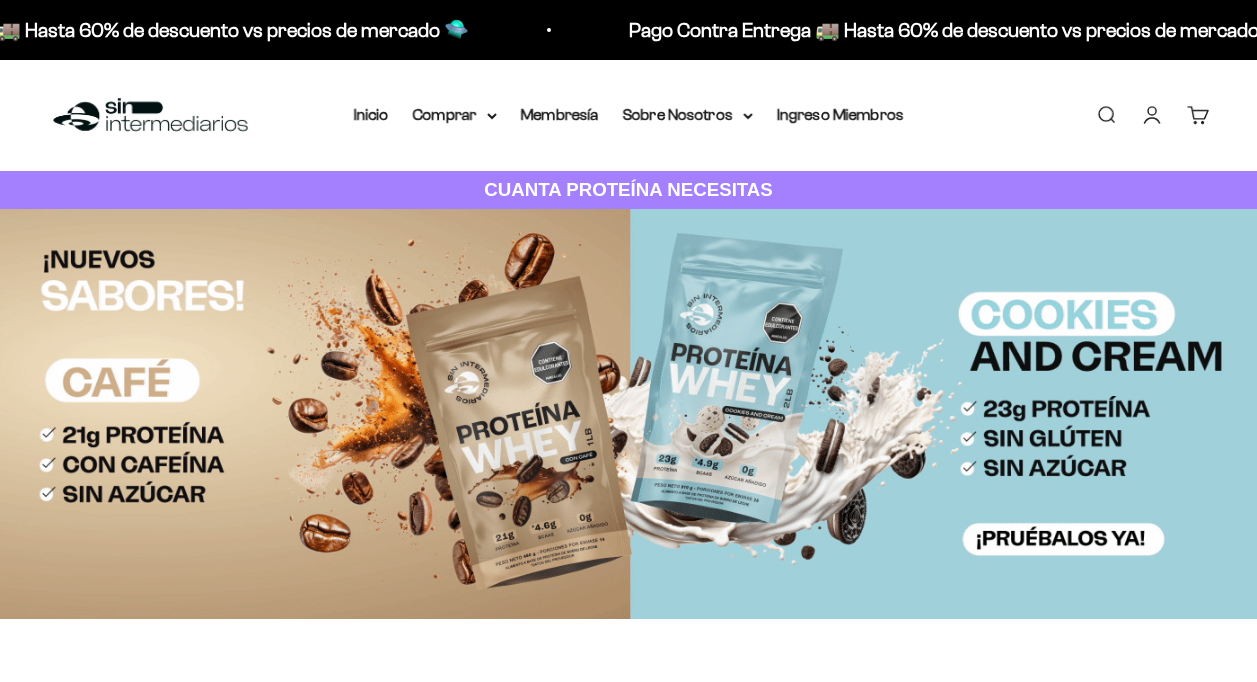scroll, scrollTop: 0, scrollLeft: 0, axis: both 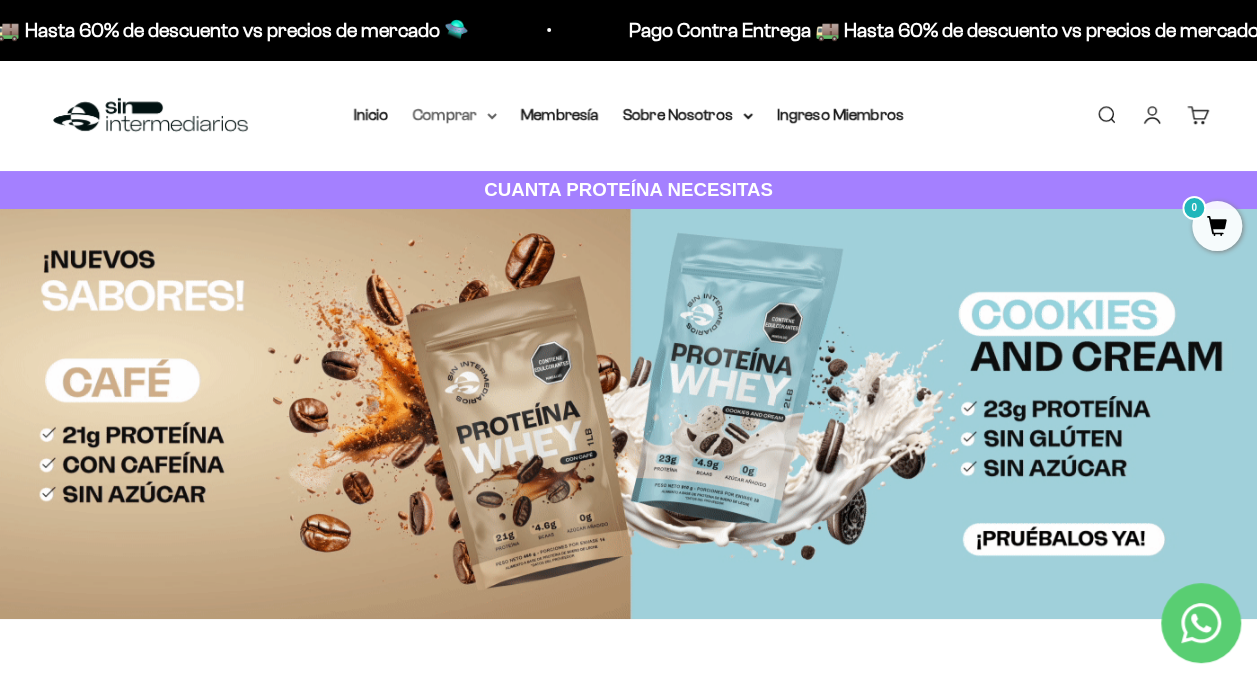 click on "Comprar" at bounding box center [455, 115] 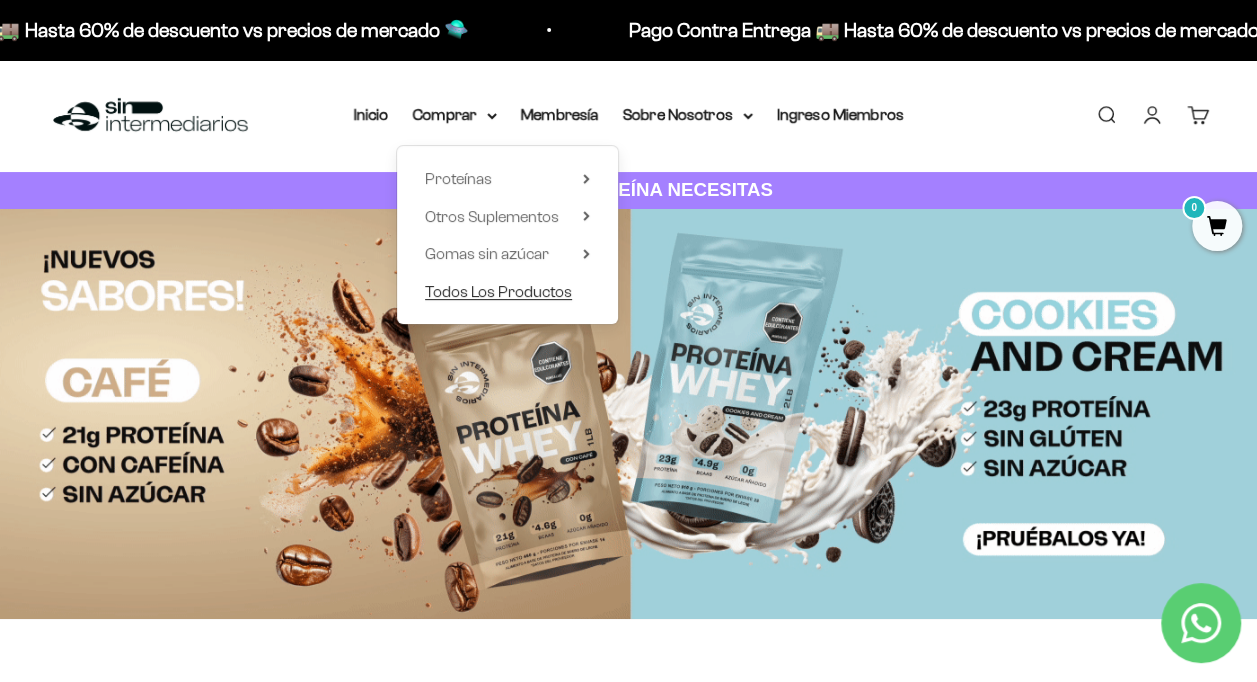 click on "Todos Los Productos" at bounding box center (498, 291) 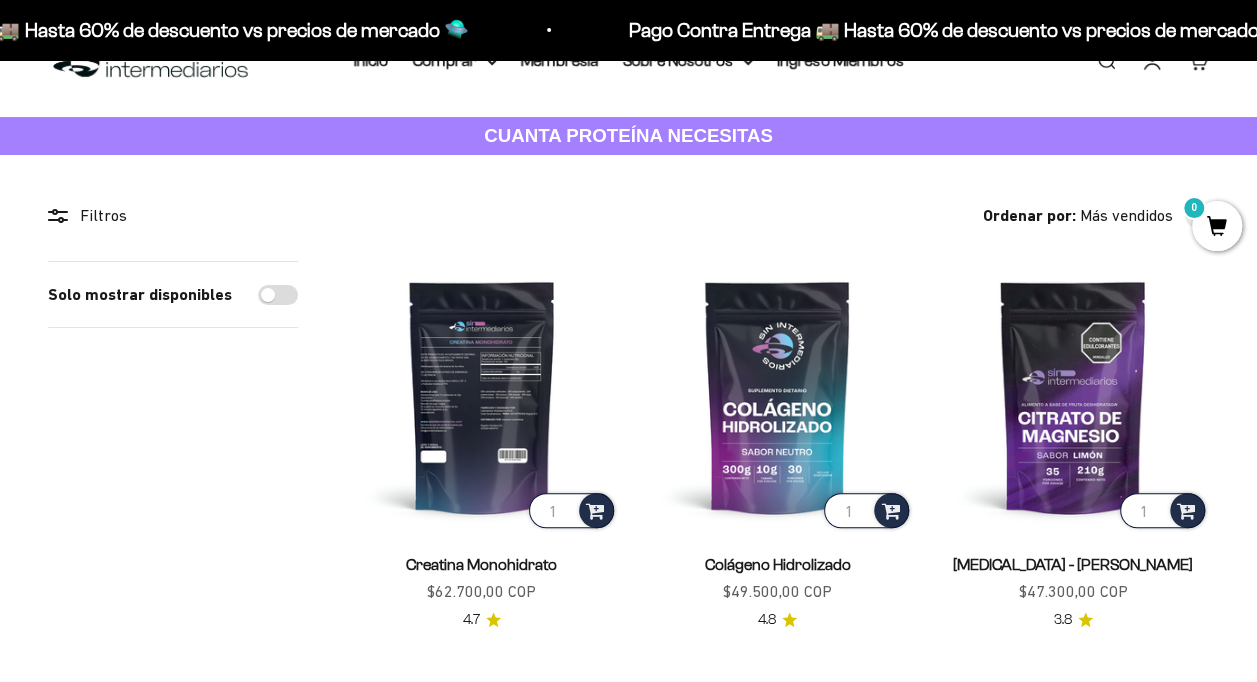 scroll, scrollTop: 100, scrollLeft: 0, axis: vertical 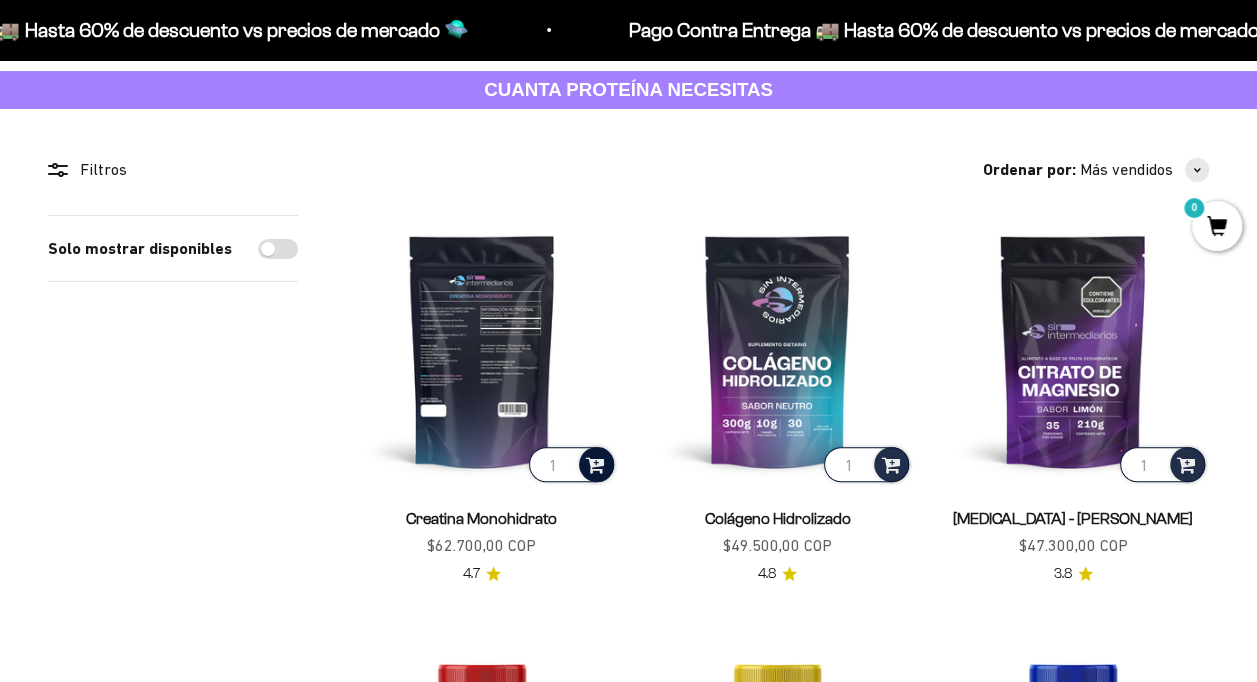 click at bounding box center [595, 463] 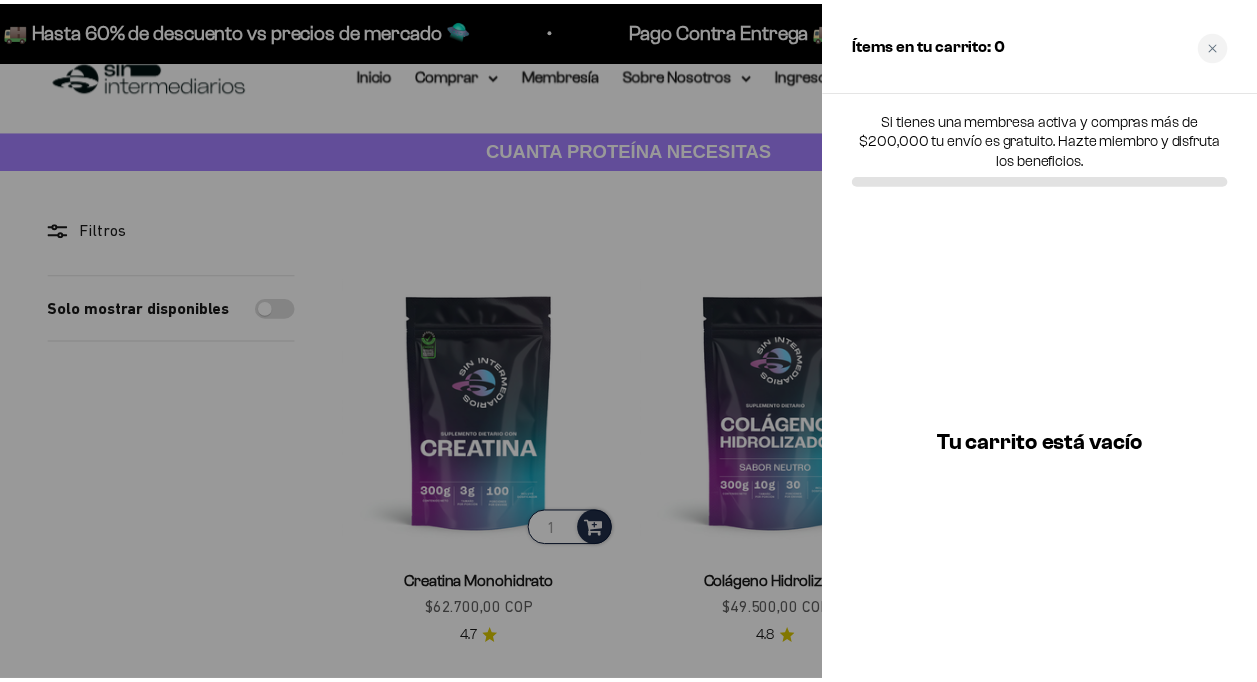 scroll, scrollTop: 0, scrollLeft: 0, axis: both 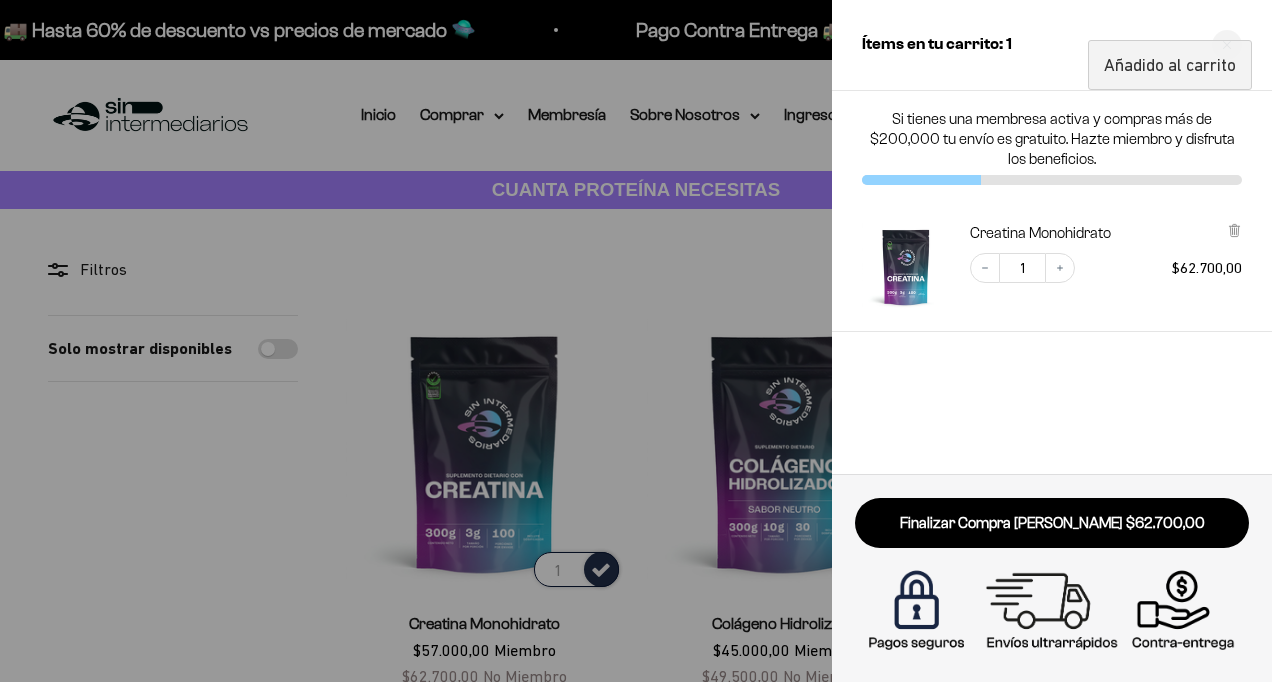 click at bounding box center [636, 341] 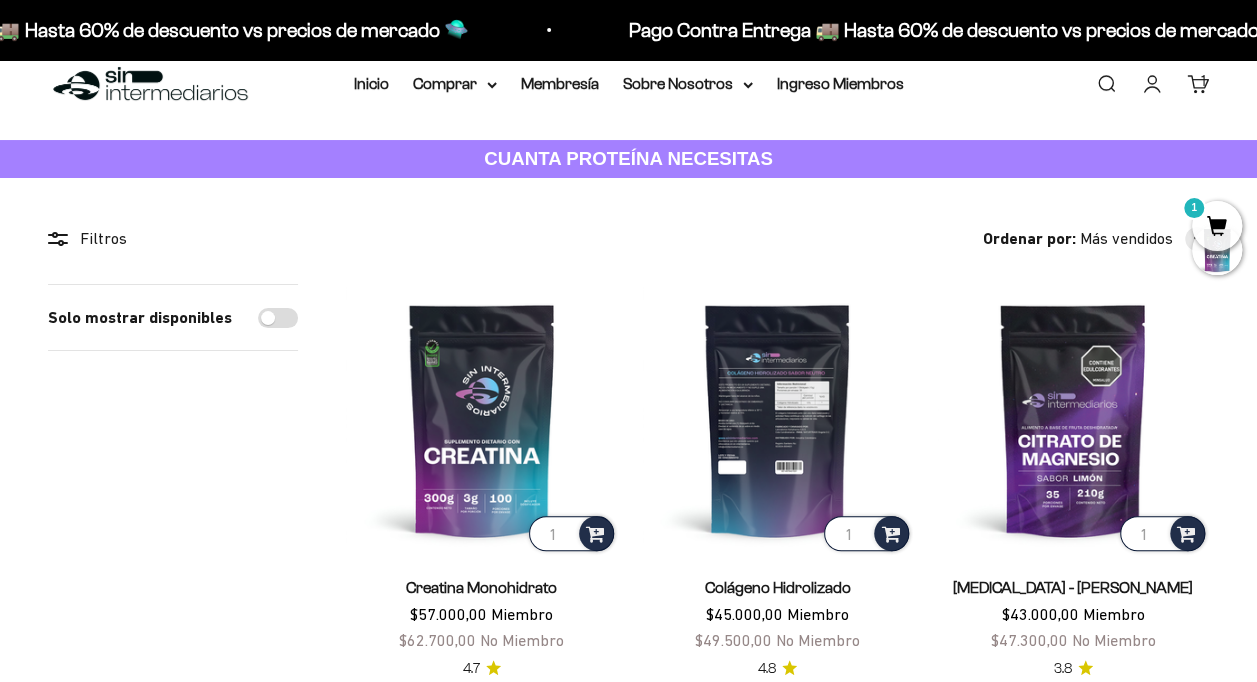 scroll, scrollTop: 0, scrollLeft: 0, axis: both 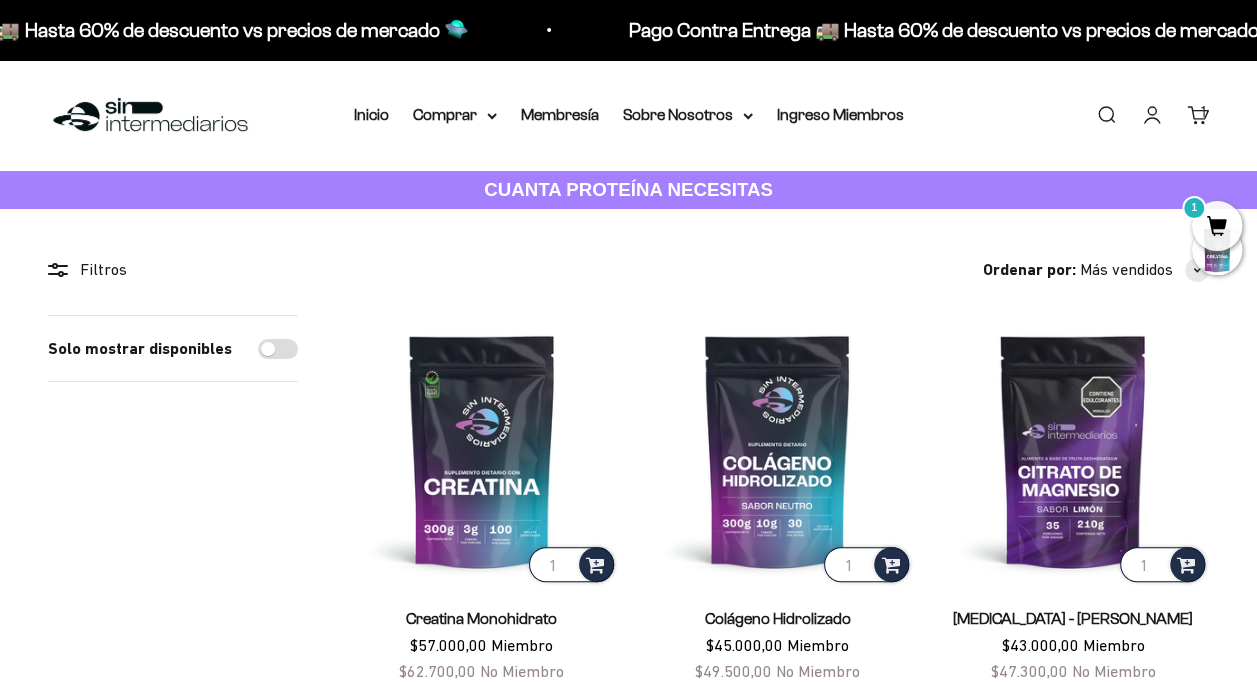 click on "Iniciar sesión" at bounding box center (1152, 115) 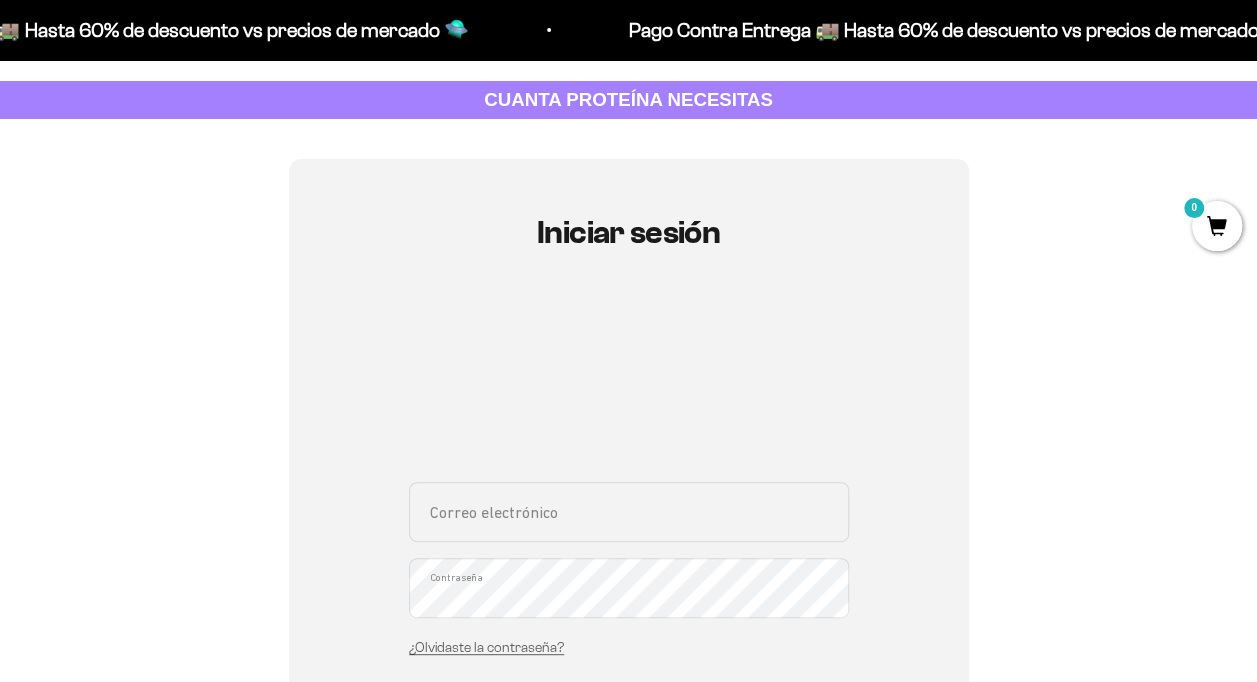scroll, scrollTop: 200, scrollLeft: 0, axis: vertical 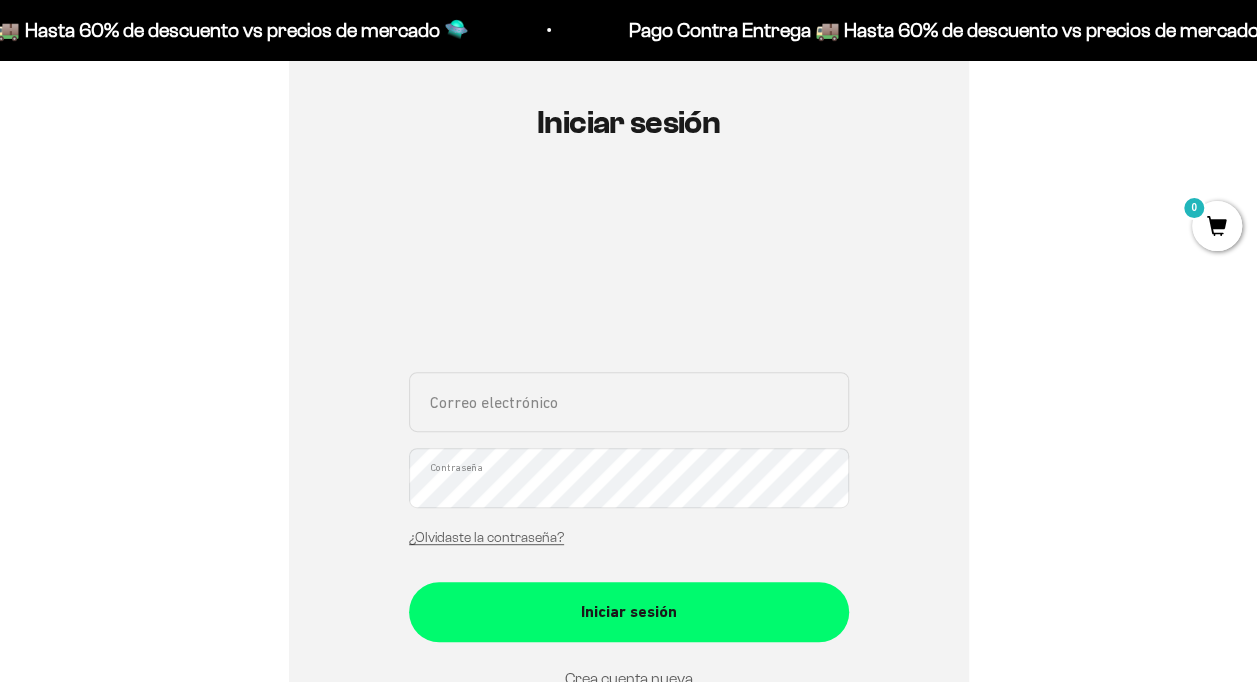 click on "Correo electrónico" at bounding box center (629, 402) 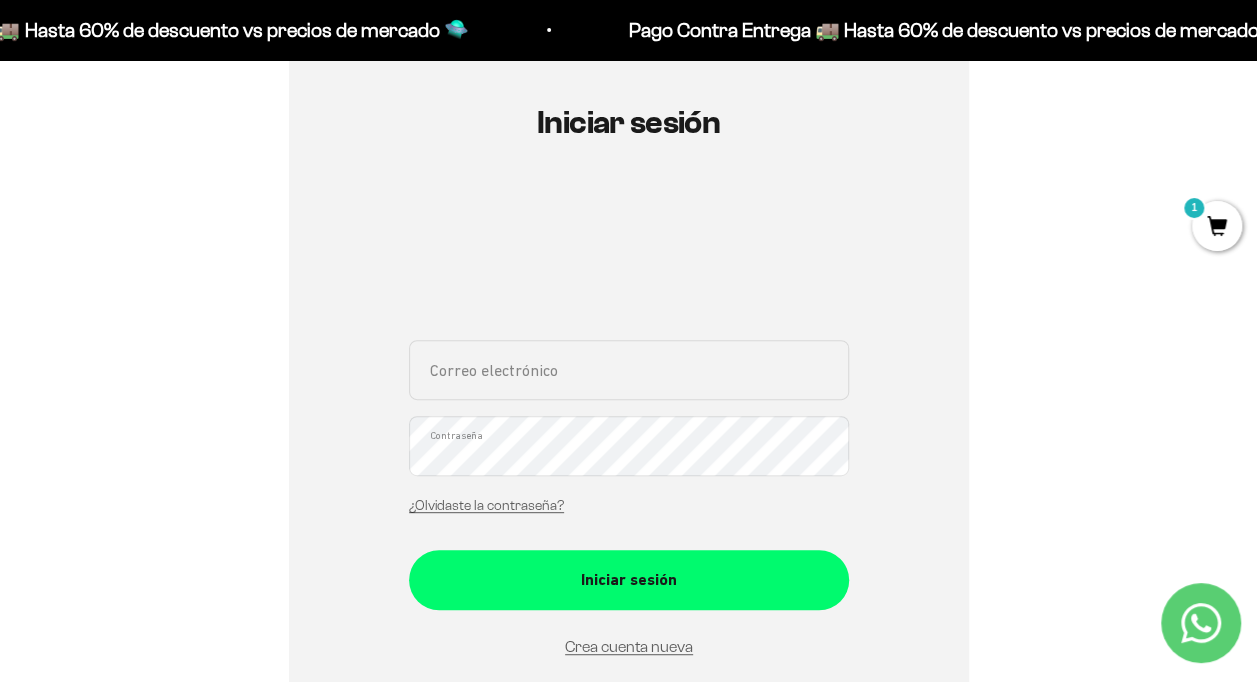 type on "melissa0625@gmail.com" 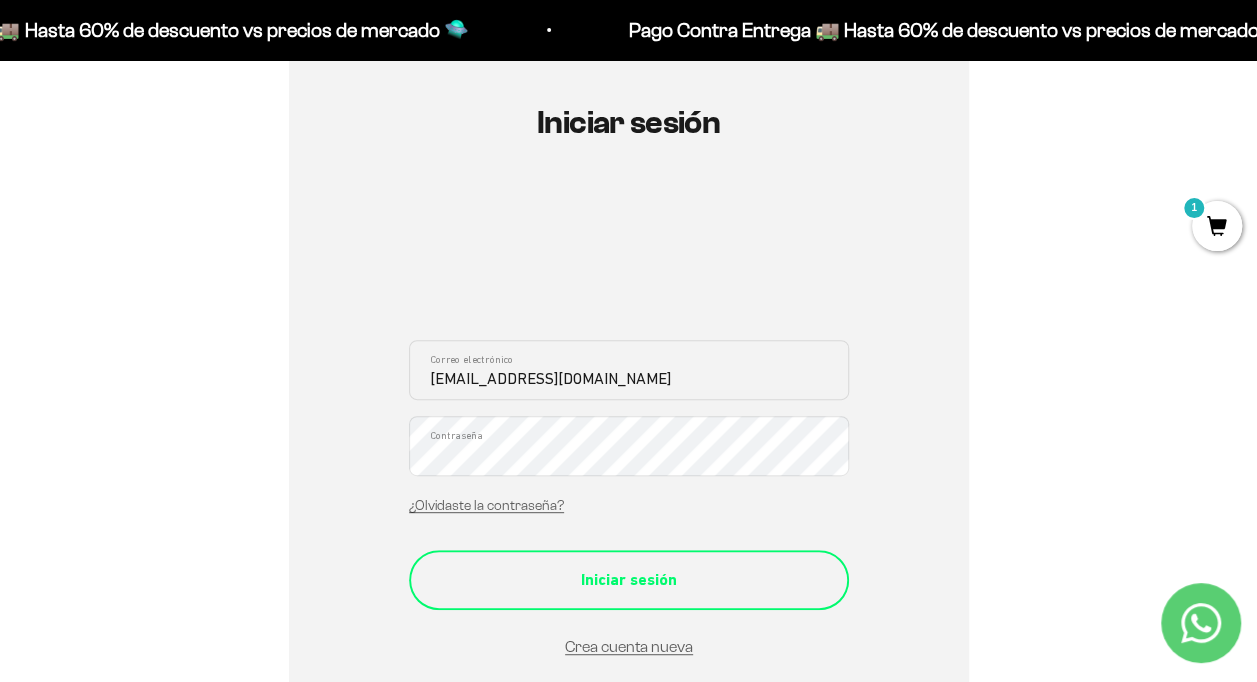 click on "Iniciar sesión" at bounding box center [629, 580] 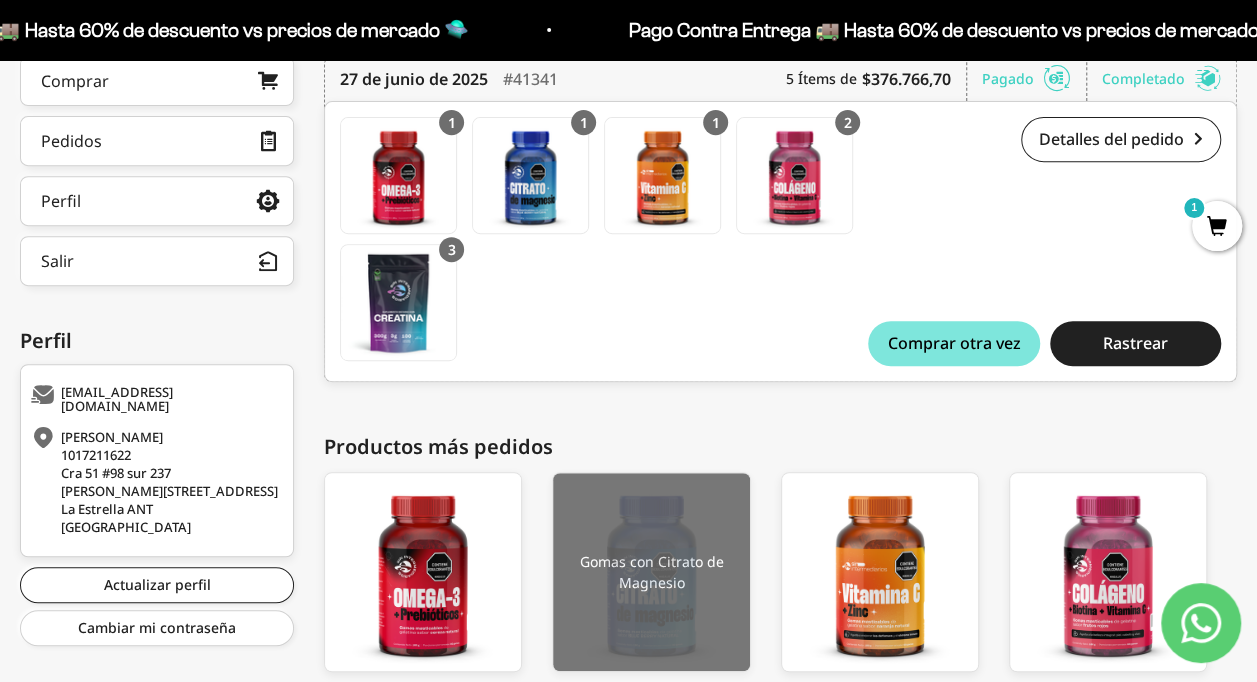 scroll, scrollTop: 0, scrollLeft: 0, axis: both 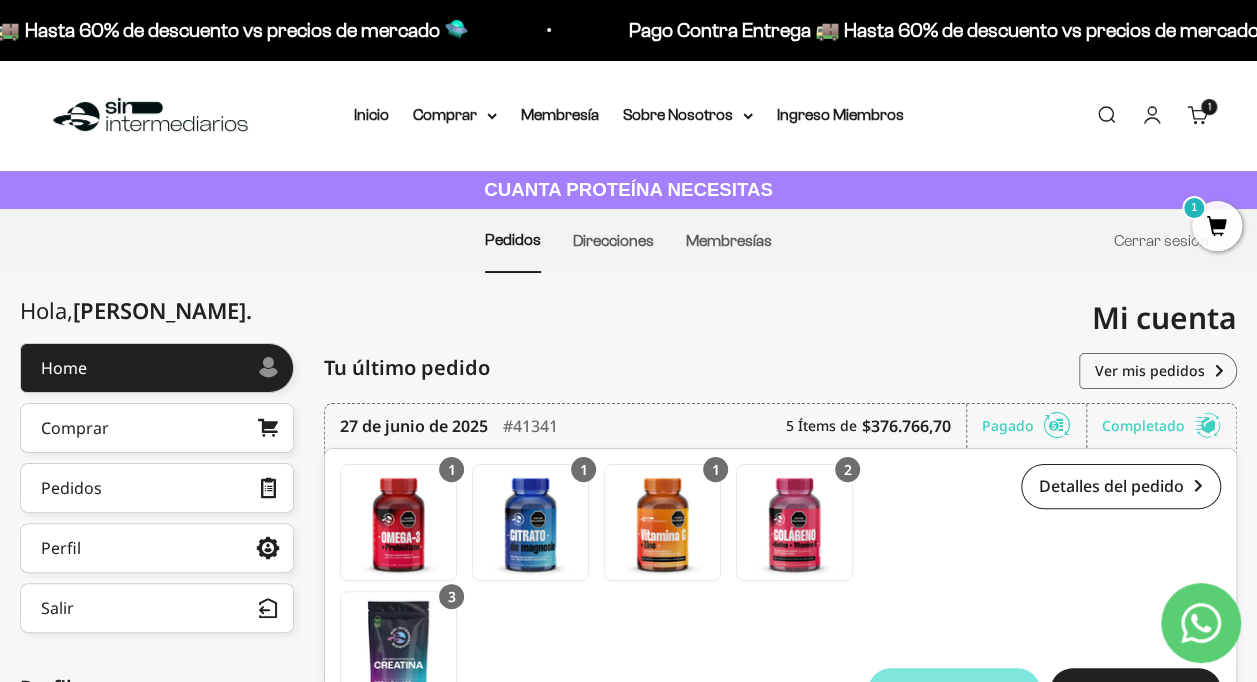click on "1" at bounding box center [1217, 226] 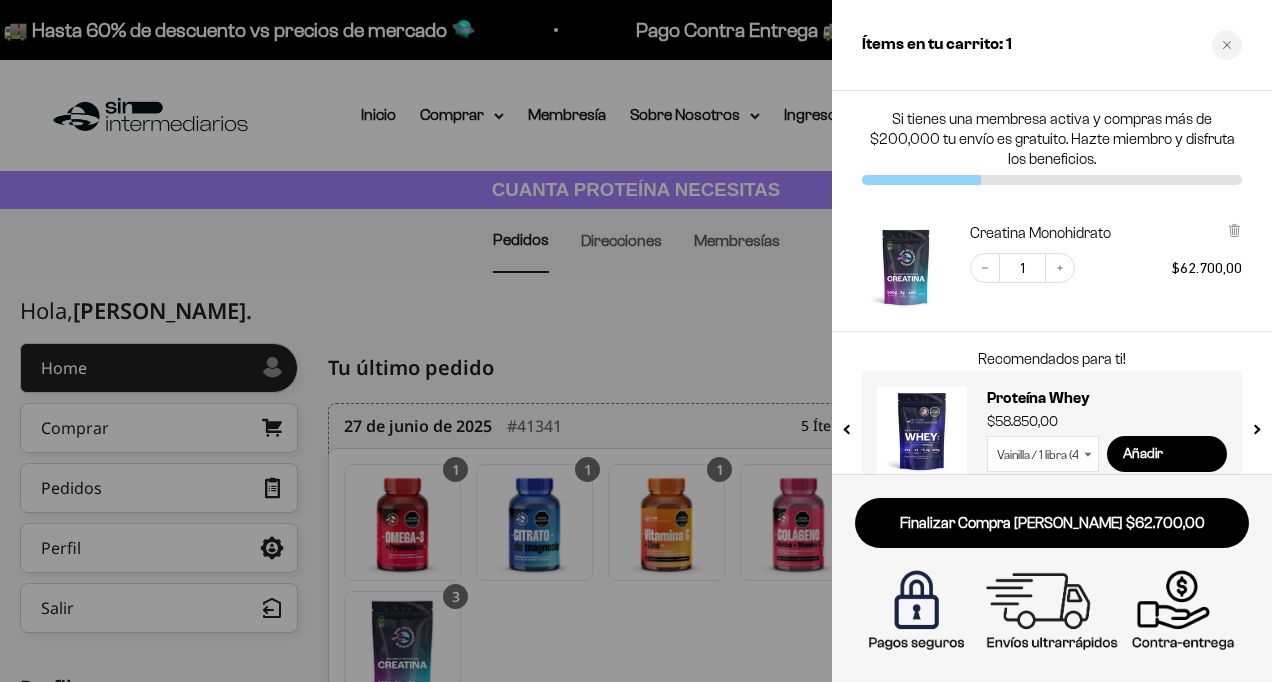 click 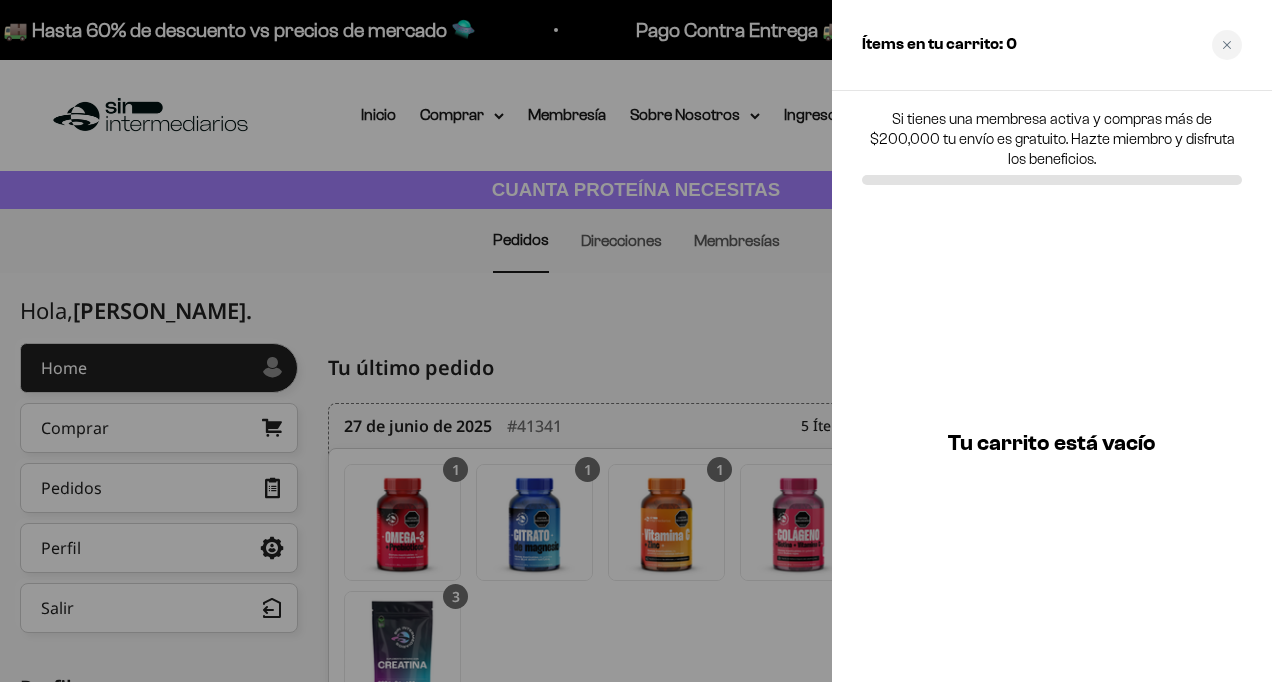 click 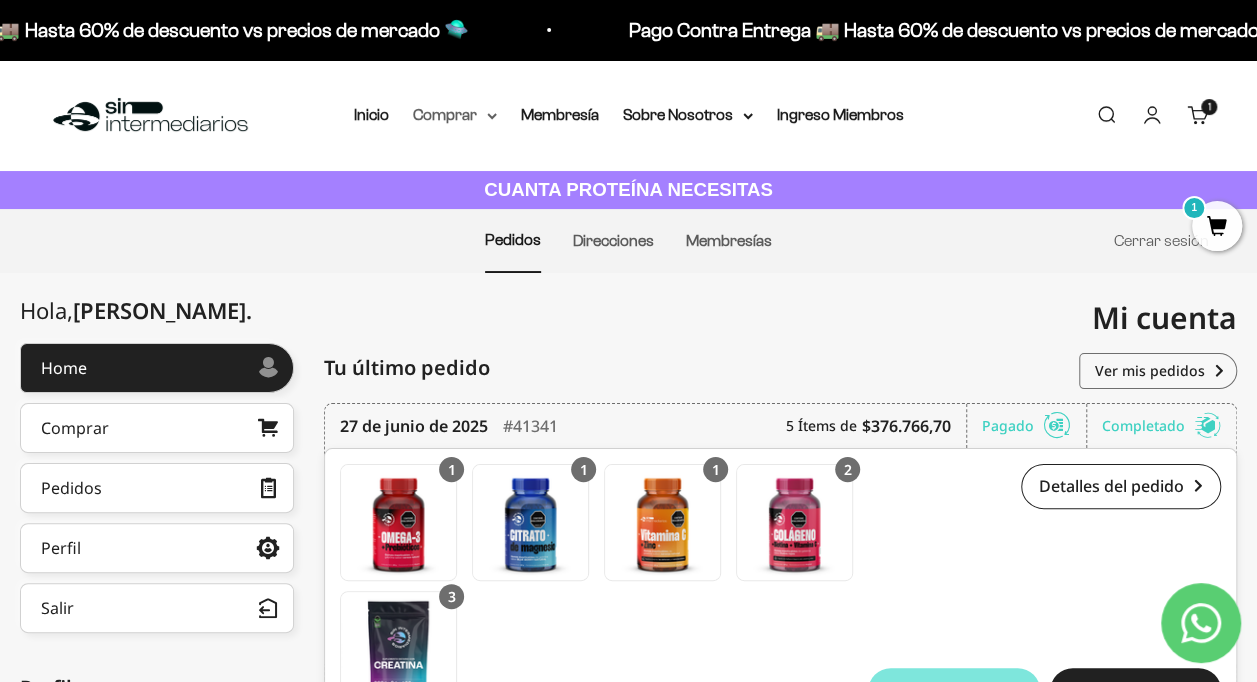 click on "Comprar" at bounding box center [455, 115] 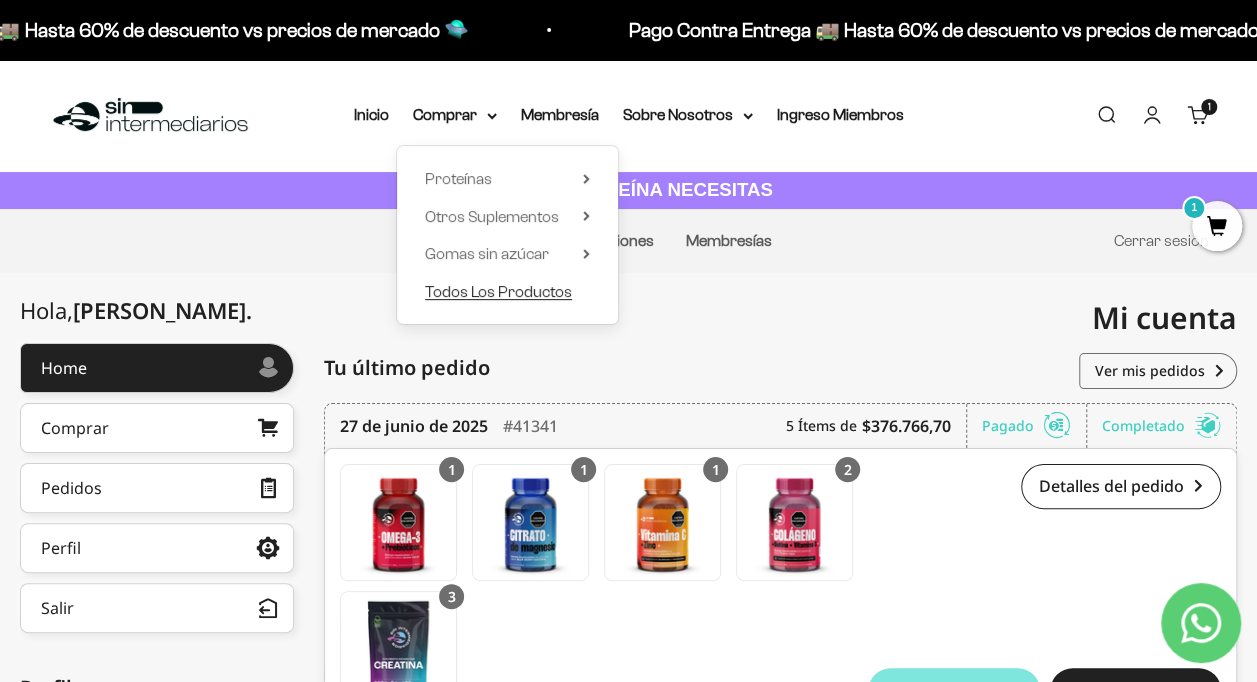 click on "Todos Los Productos" at bounding box center [498, 291] 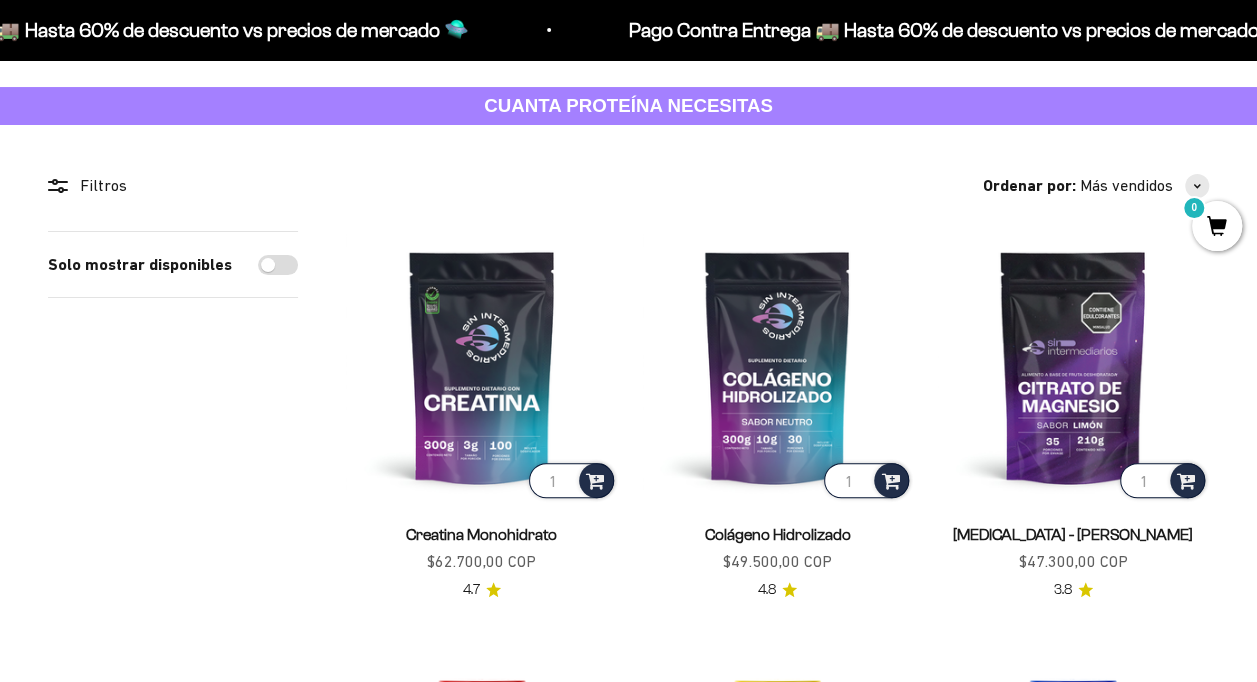 scroll, scrollTop: 200, scrollLeft: 0, axis: vertical 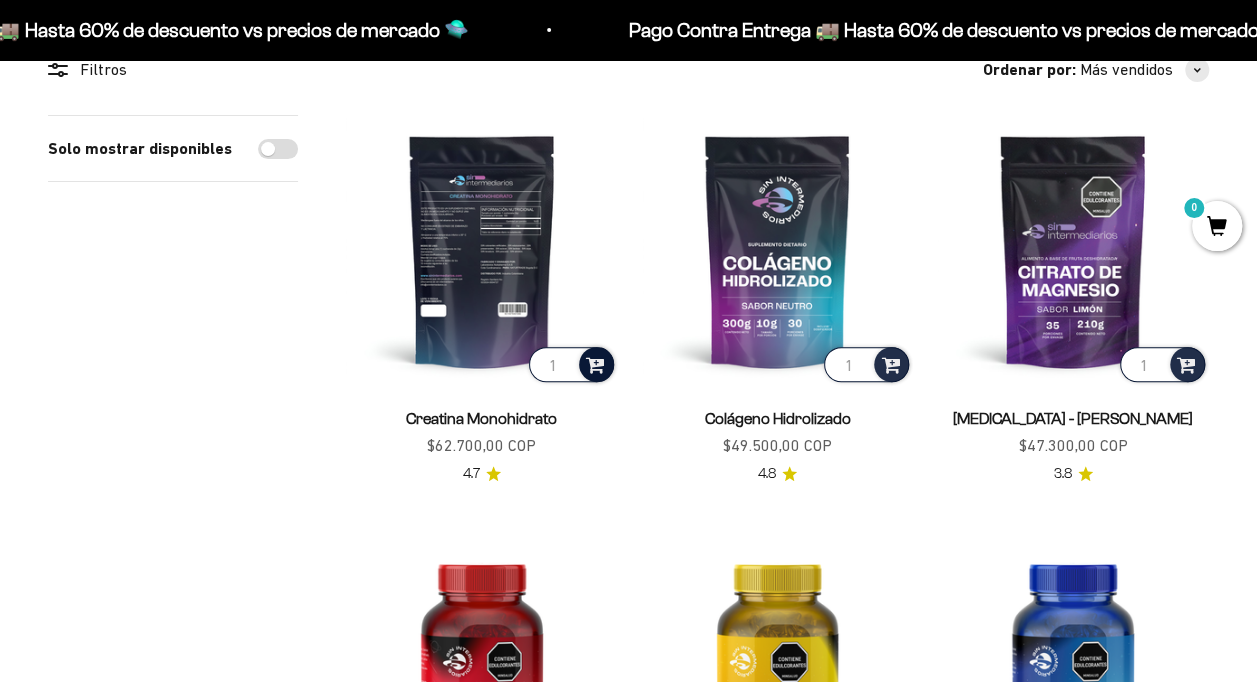 click at bounding box center (595, 363) 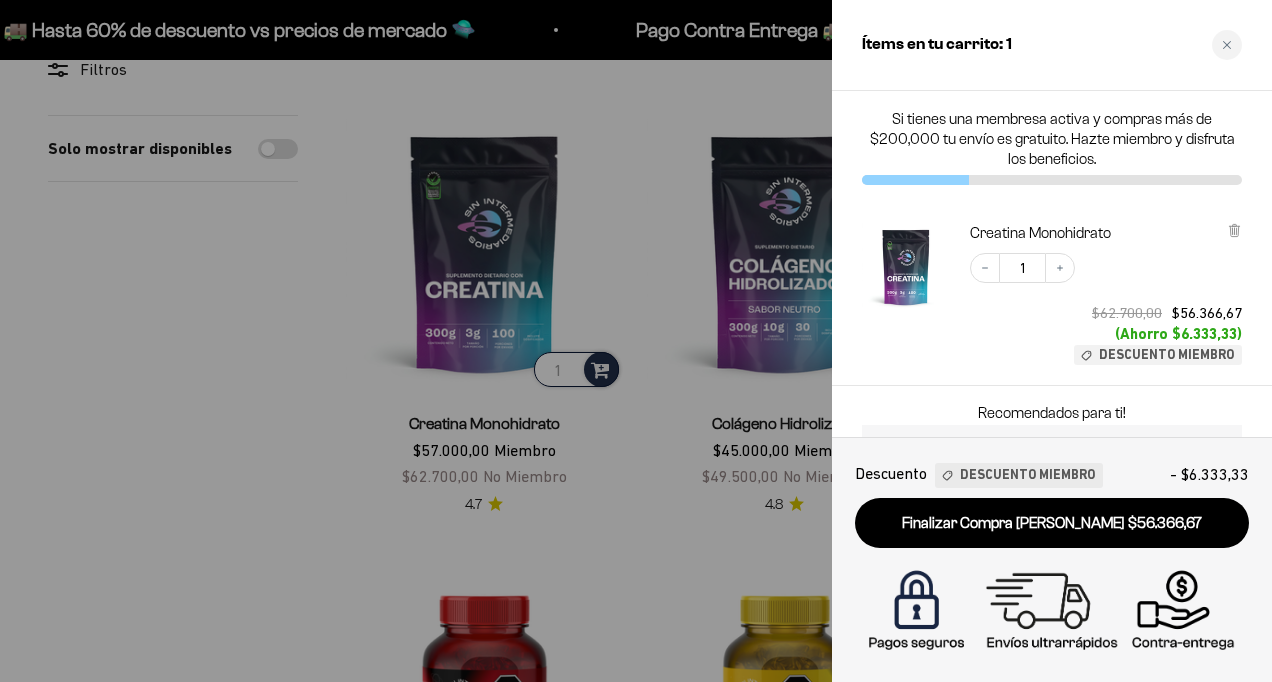 click at bounding box center (636, 341) 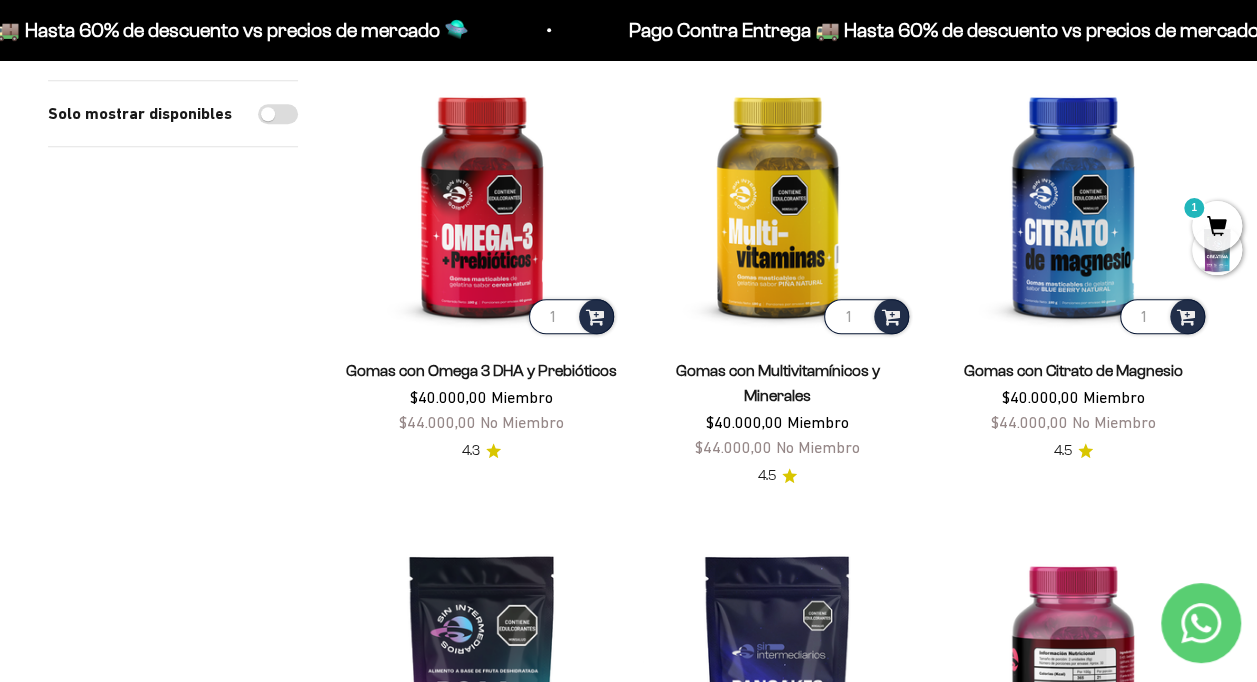 scroll, scrollTop: 100, scrollLeft: 0, axis: vertical 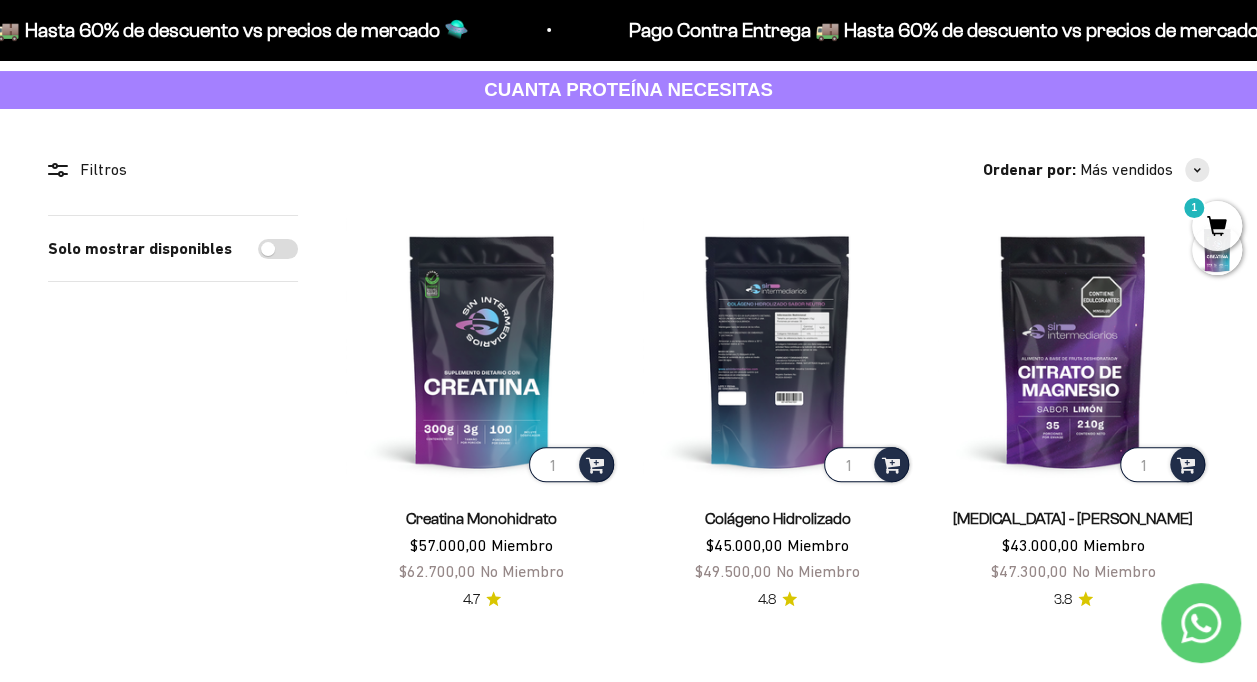 click at bounding box center (778, 351) 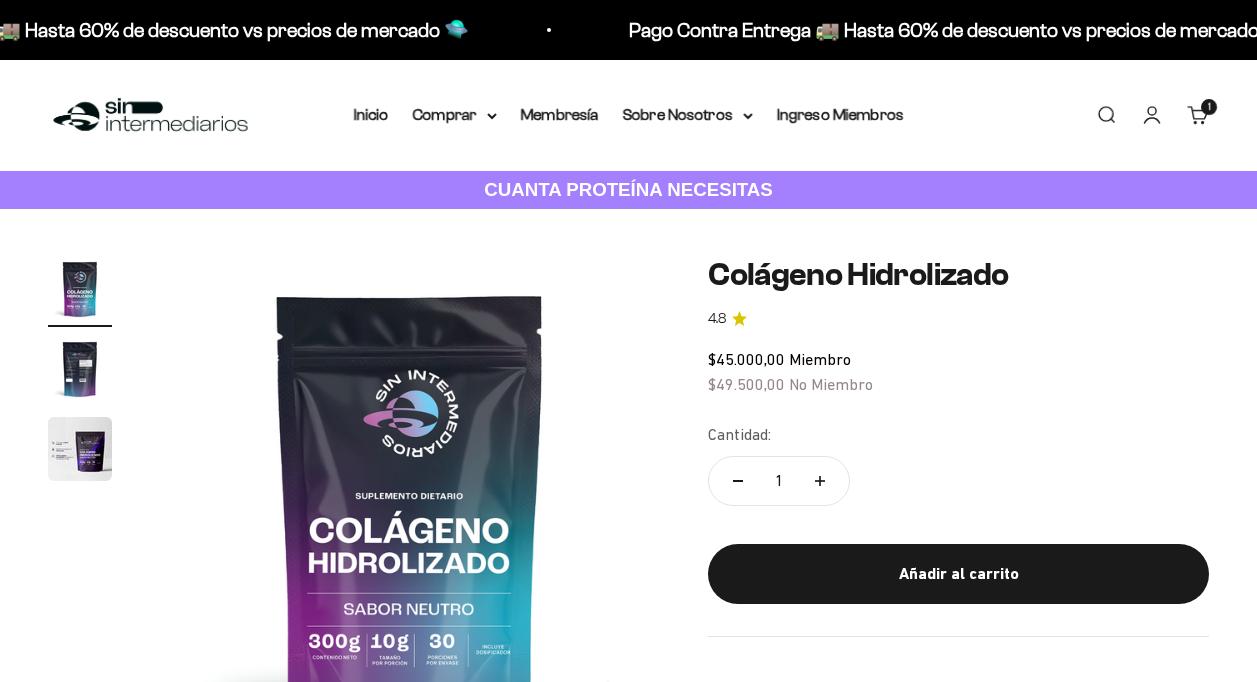 scroll, scrollTop: 0, scrollLeft: 0, axis: both 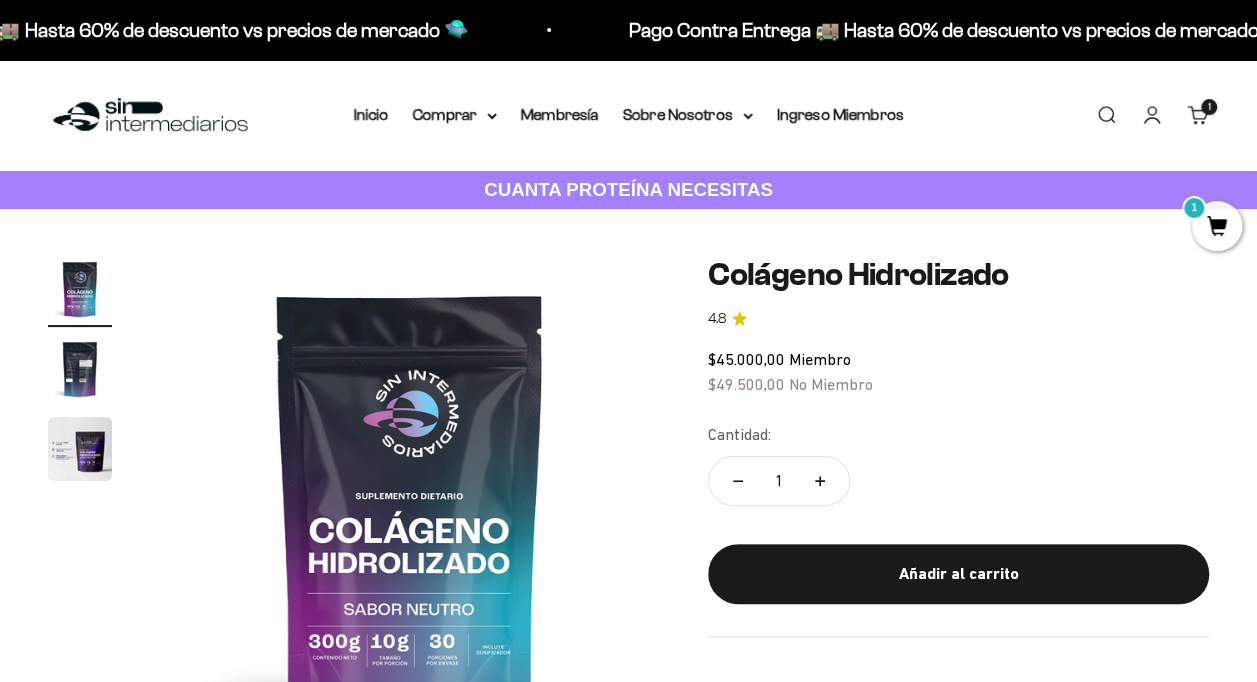 click at bounding box center (80, 369) 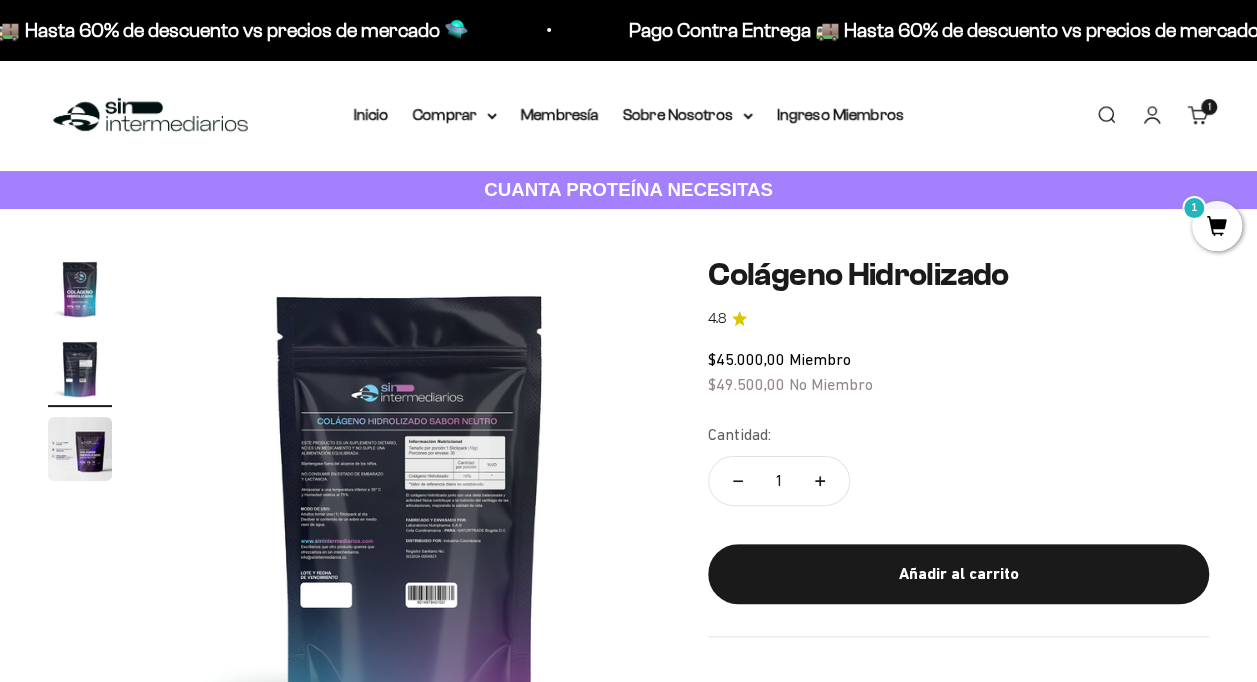 click at bounding box center (80, 449) 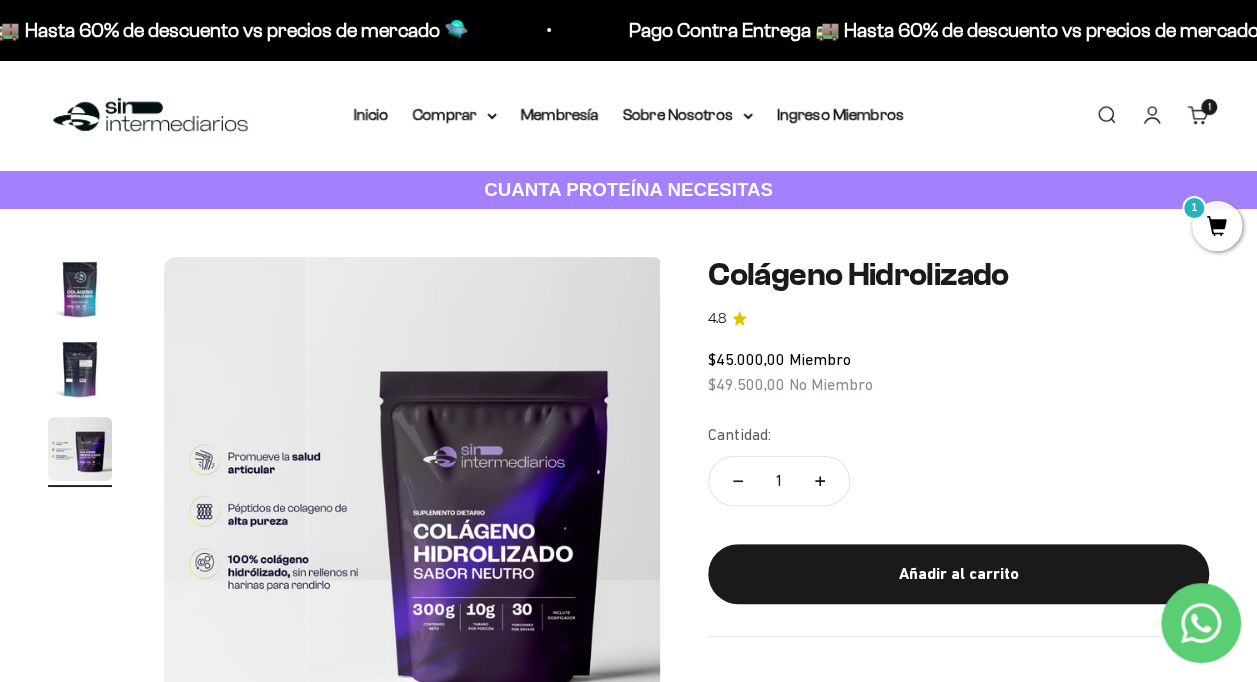 scroll, scrollTop: 0, scrollLeft: 1024, axis: horizontal 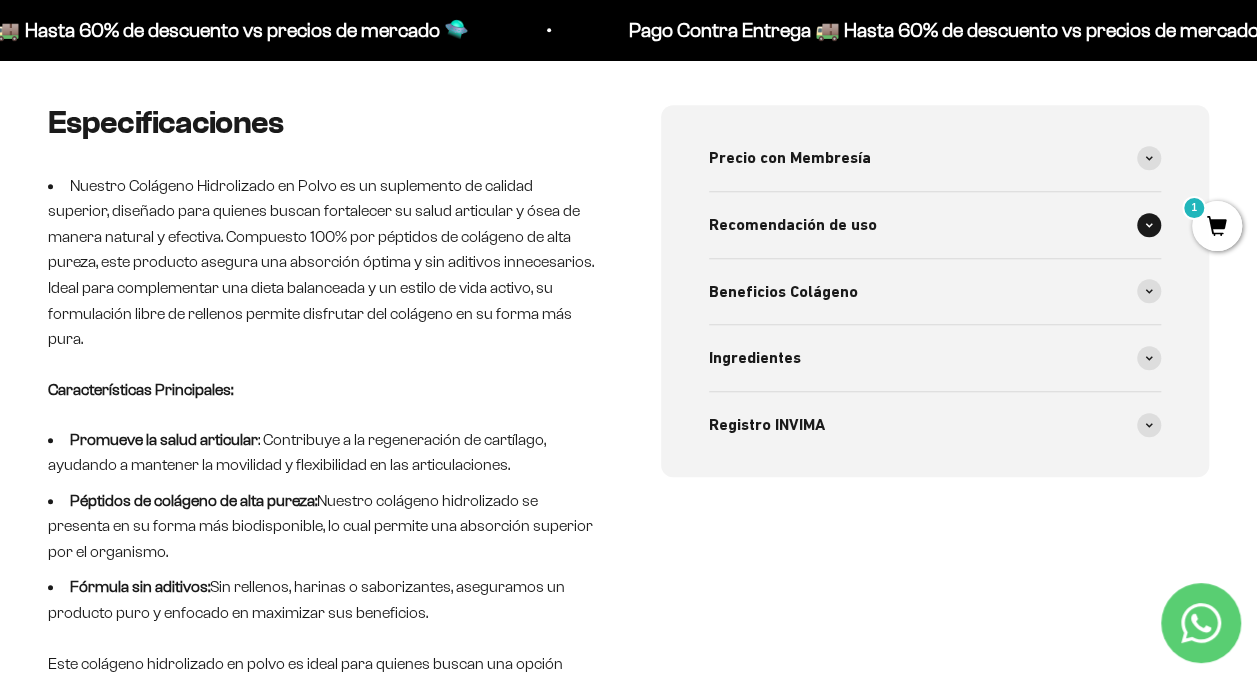 click on "Recomendación de uso" at bounding box center (935, 225) 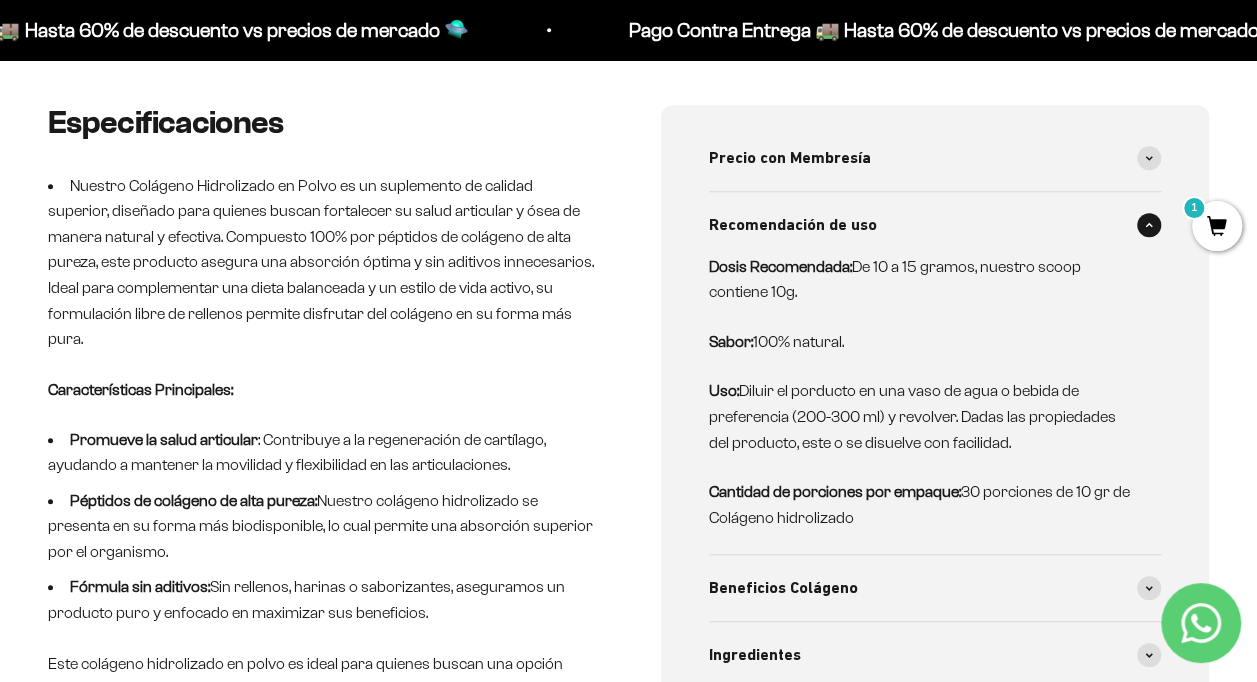 click on "Recomendación de uso" at bounding box center (935, 225) 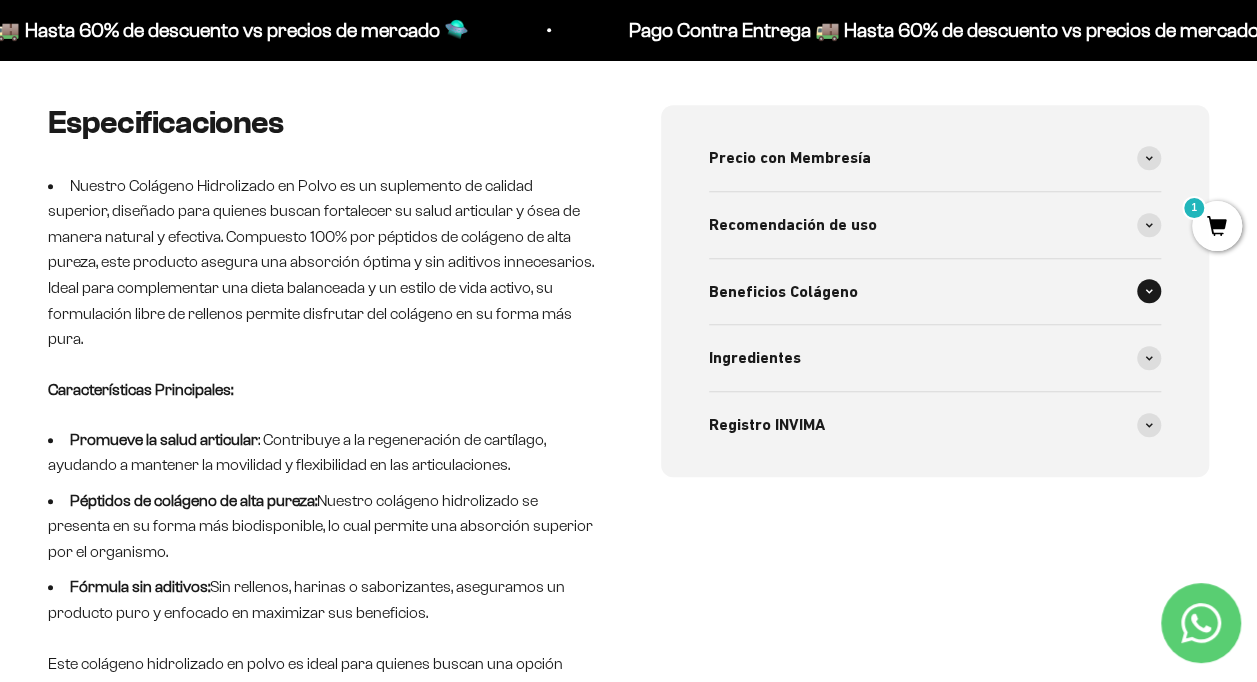 click on "Beneficios Colágeno" at bounding box center (935, 292) 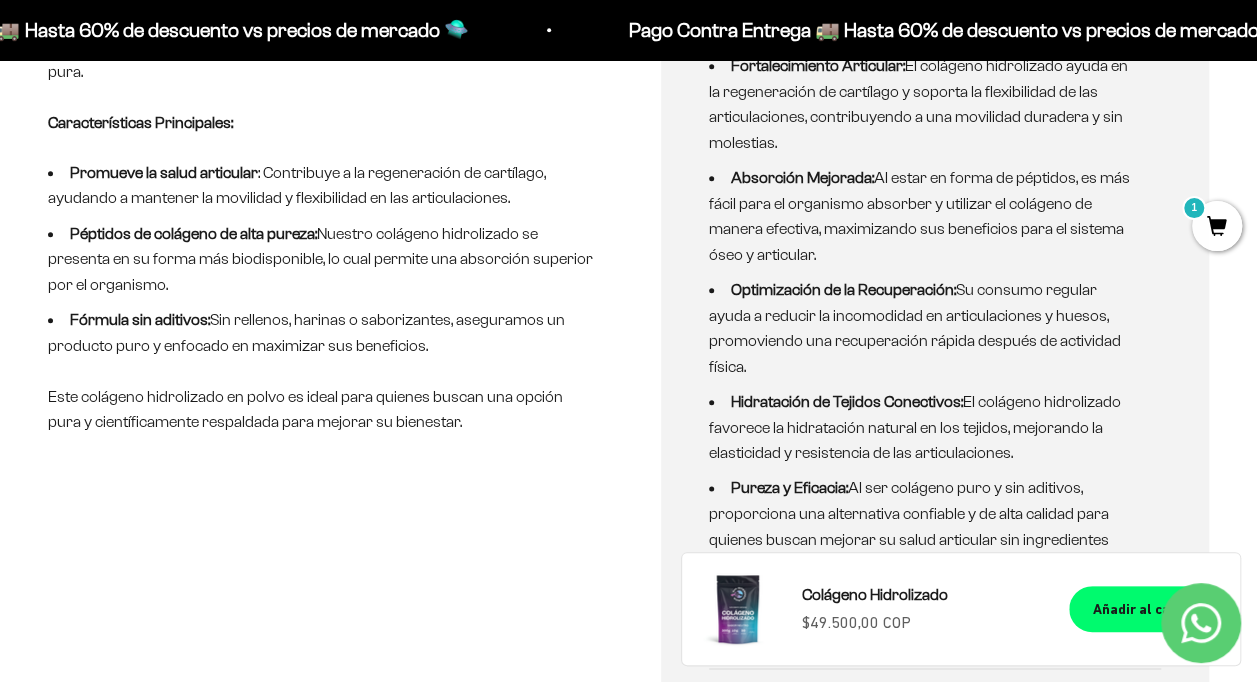 scroll, scrollTop: 800, scrollLeft: 0, axis: vertical 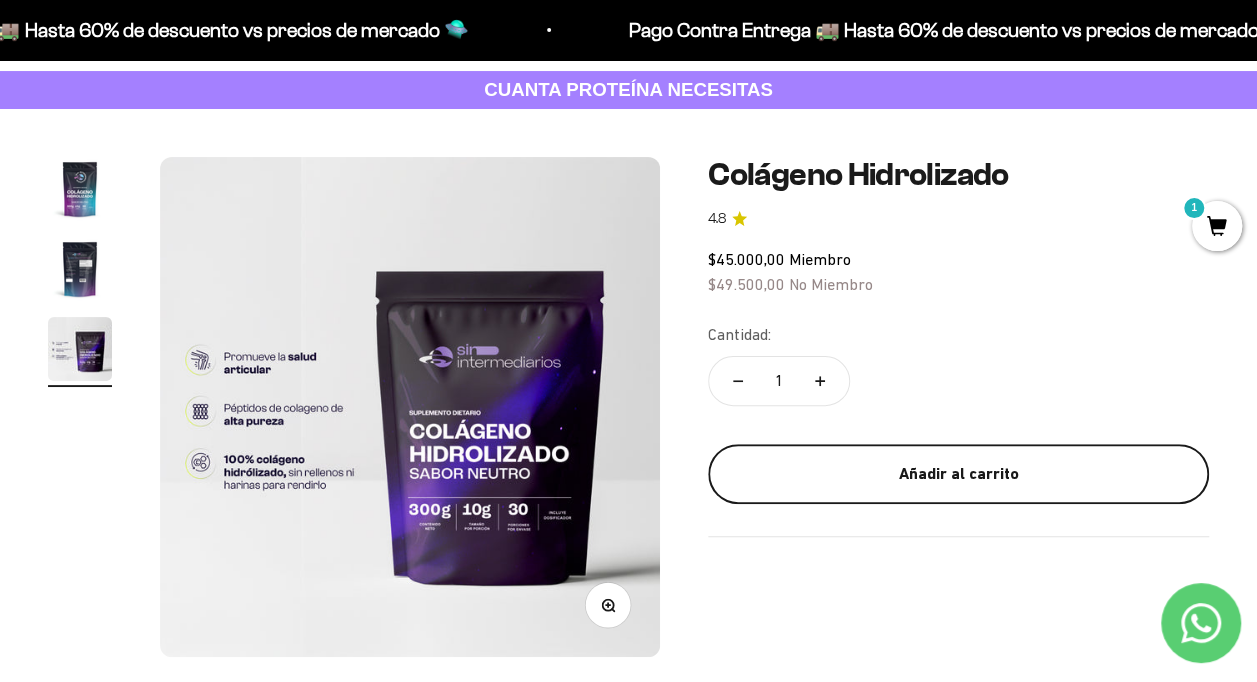 click on "Añadir al carrito" at bounding box center (958, 474) 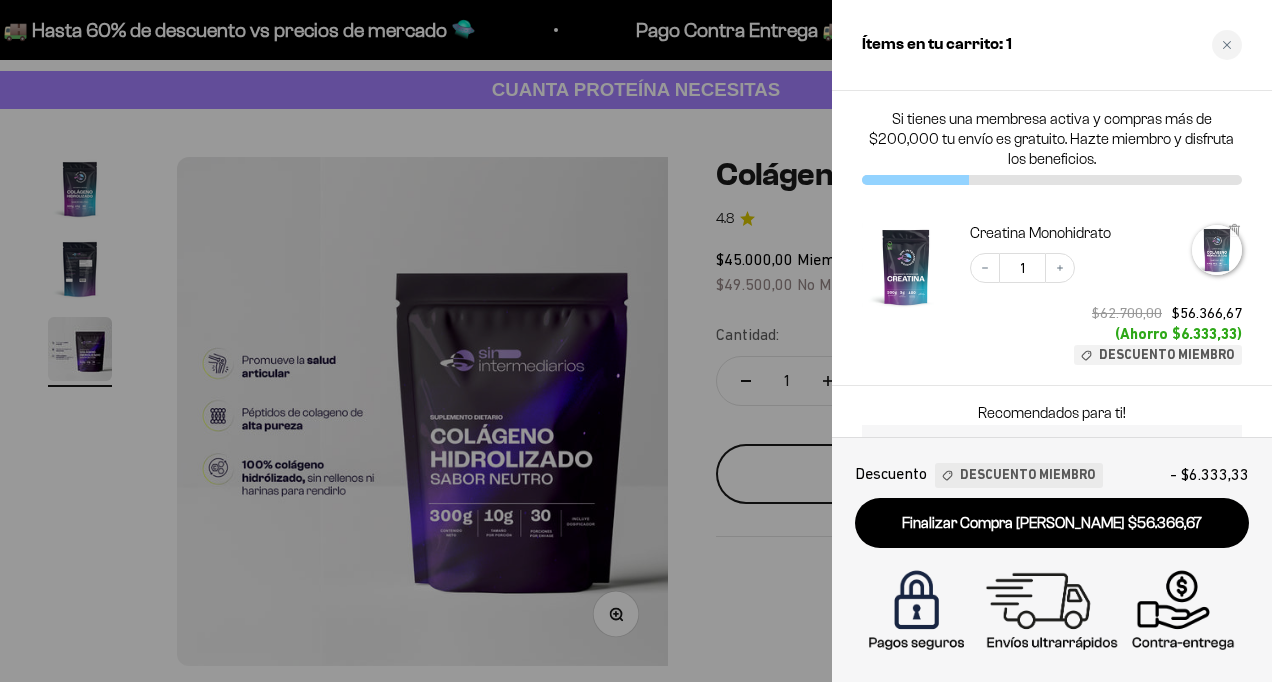 scroll, scrollTop: 0, scrollLeft: 1040, axis: horizontal 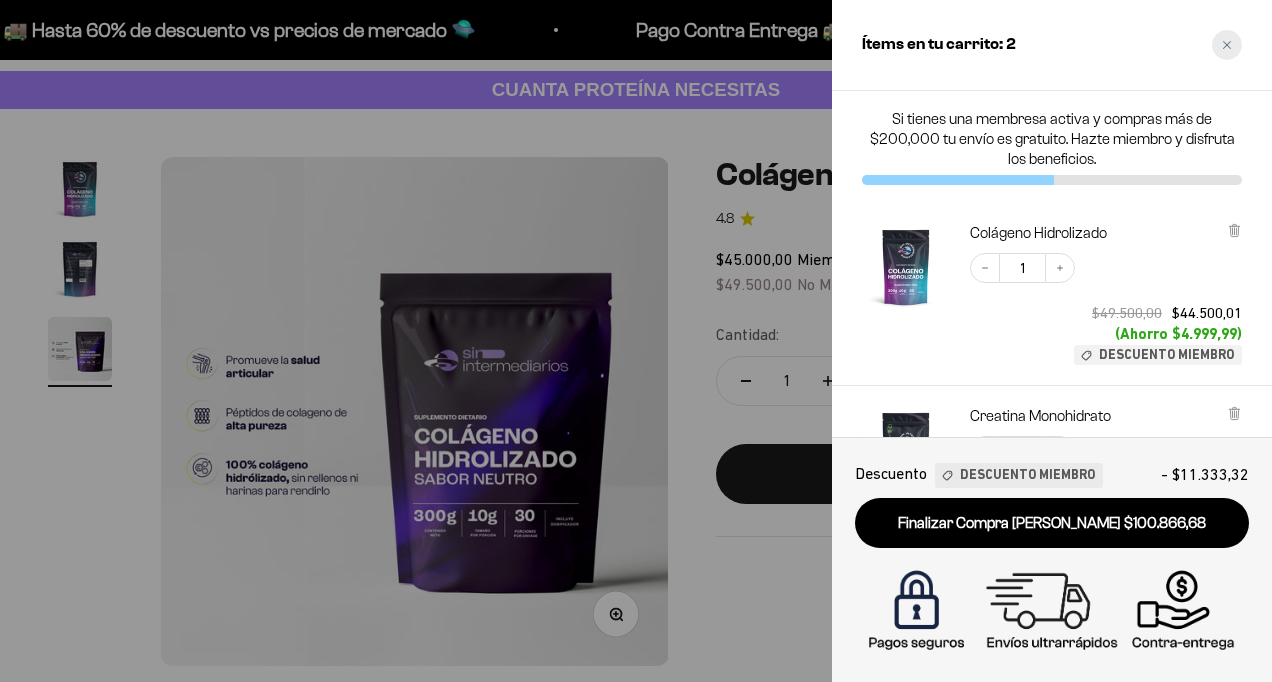 click at bounding box center [1227, 45] 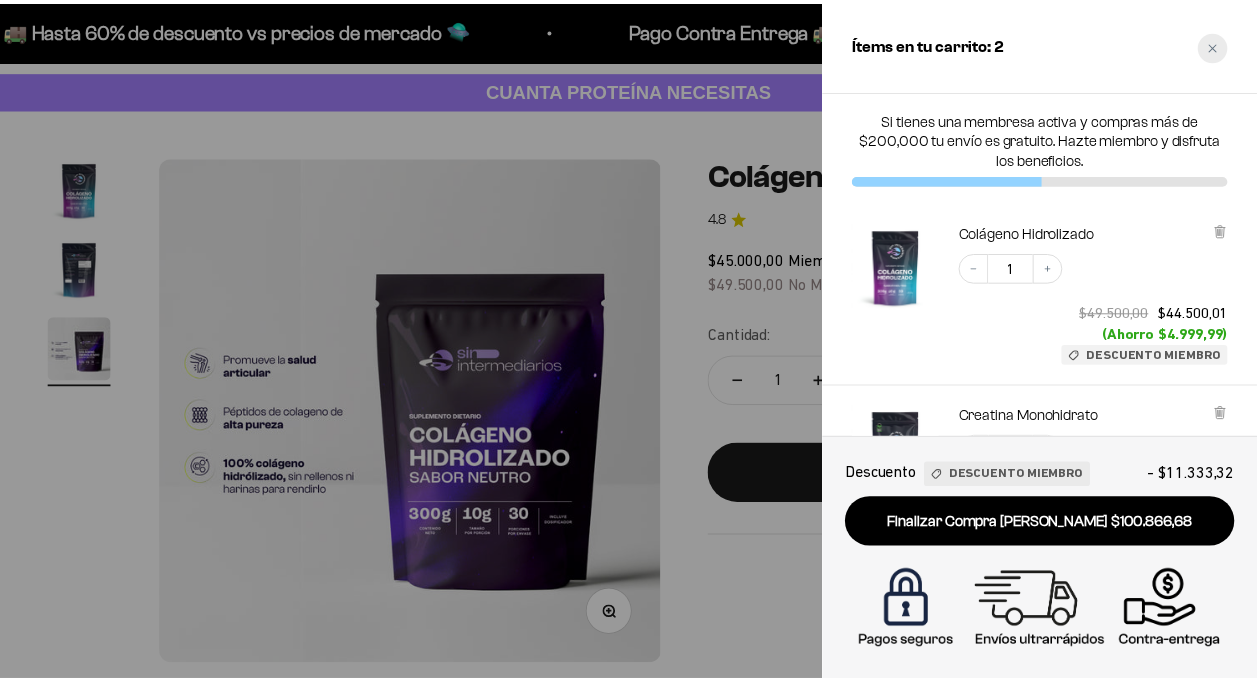 scroll, scrollTop: 0, scrollLeft: 1024, axis: horizontal 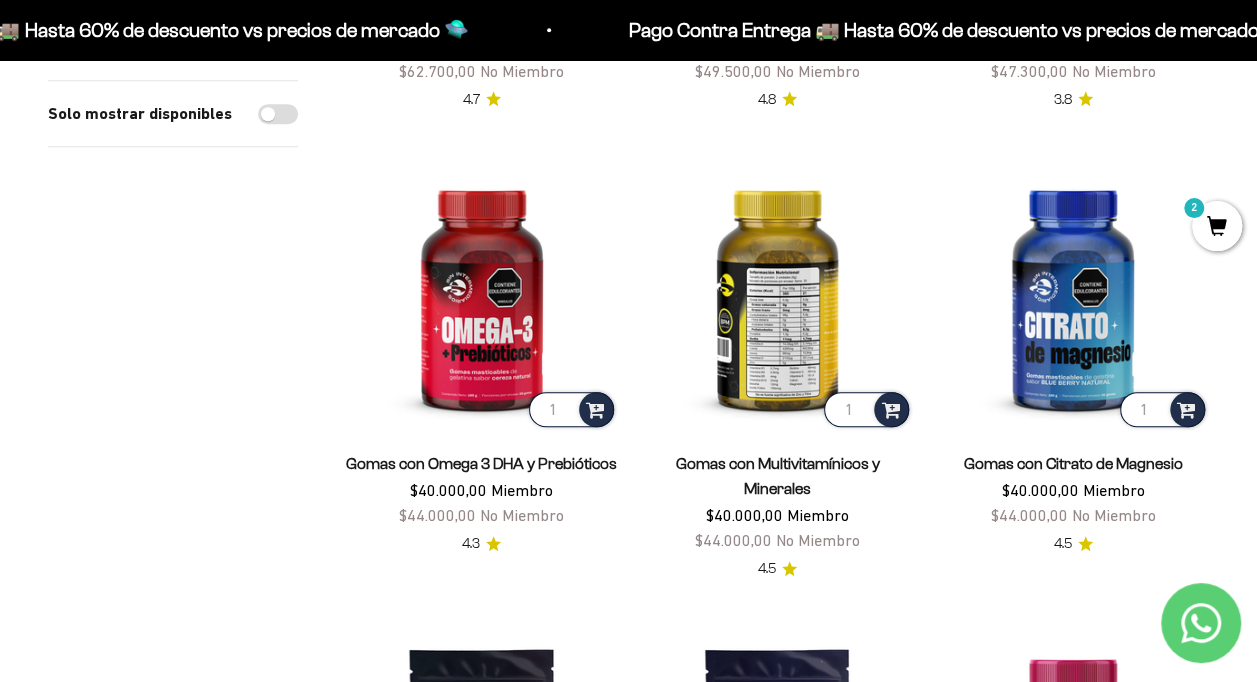 click at bounding box center [778, 295] 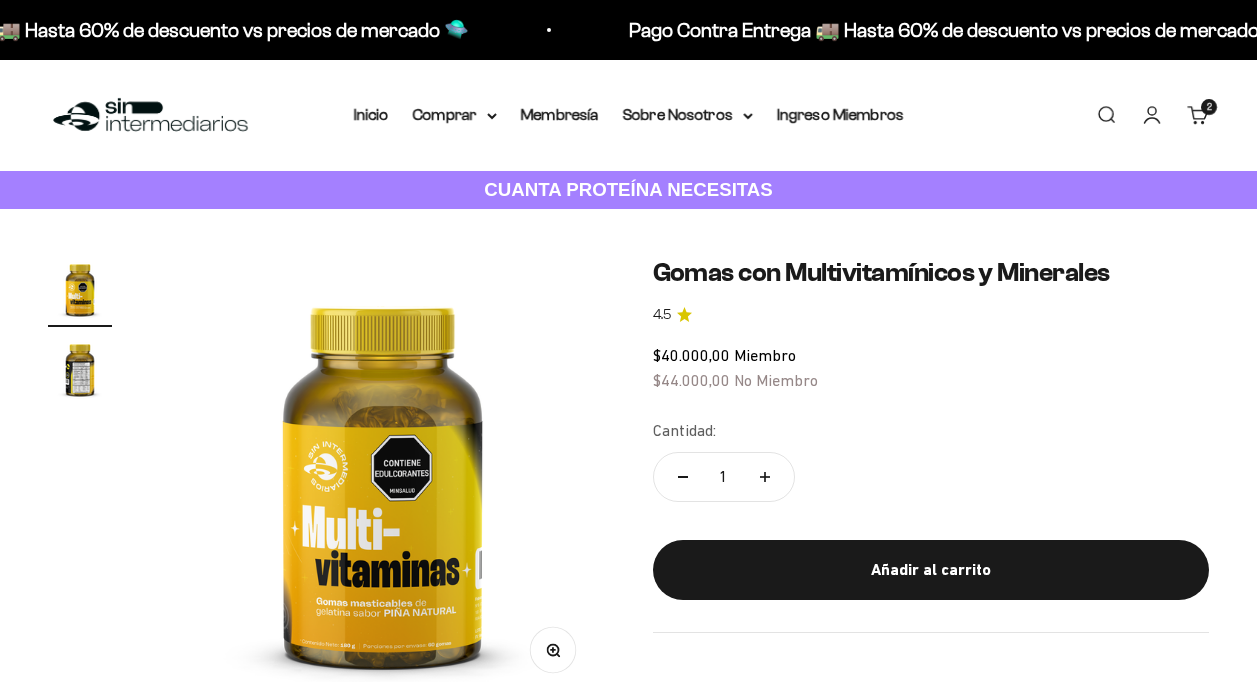 scroll, scrollTop: 0, scrollLeft: 0, axis: both 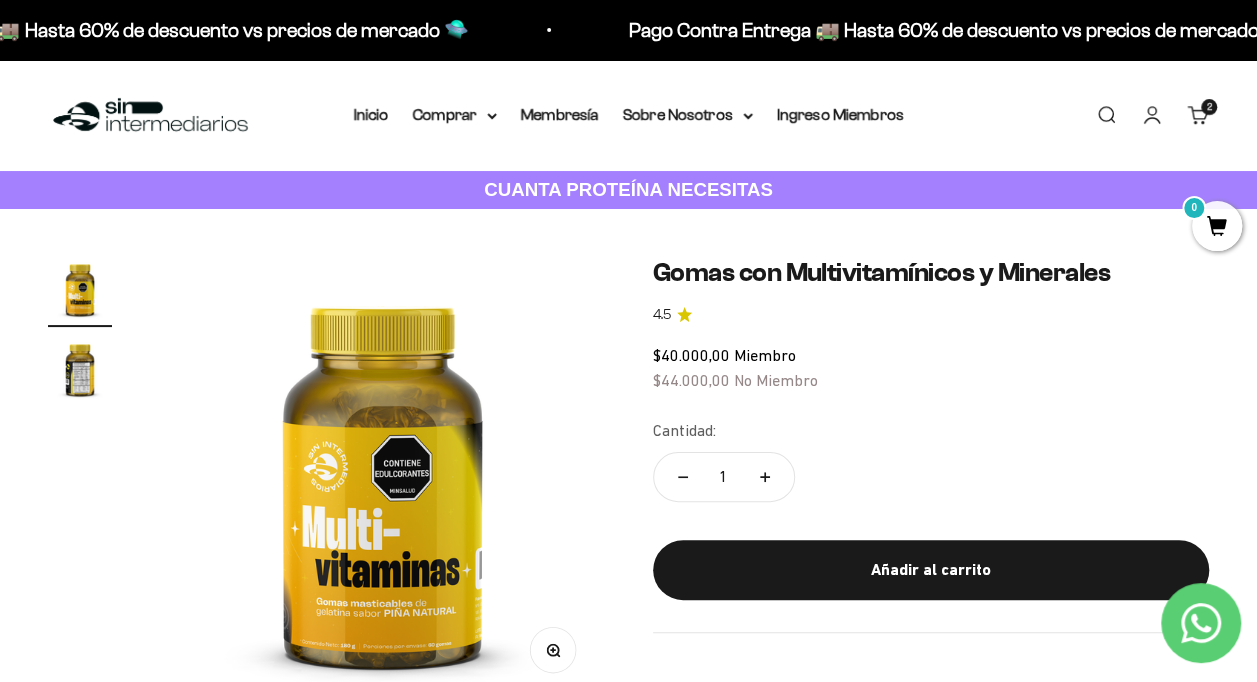 click at bounding box center (80, 369) 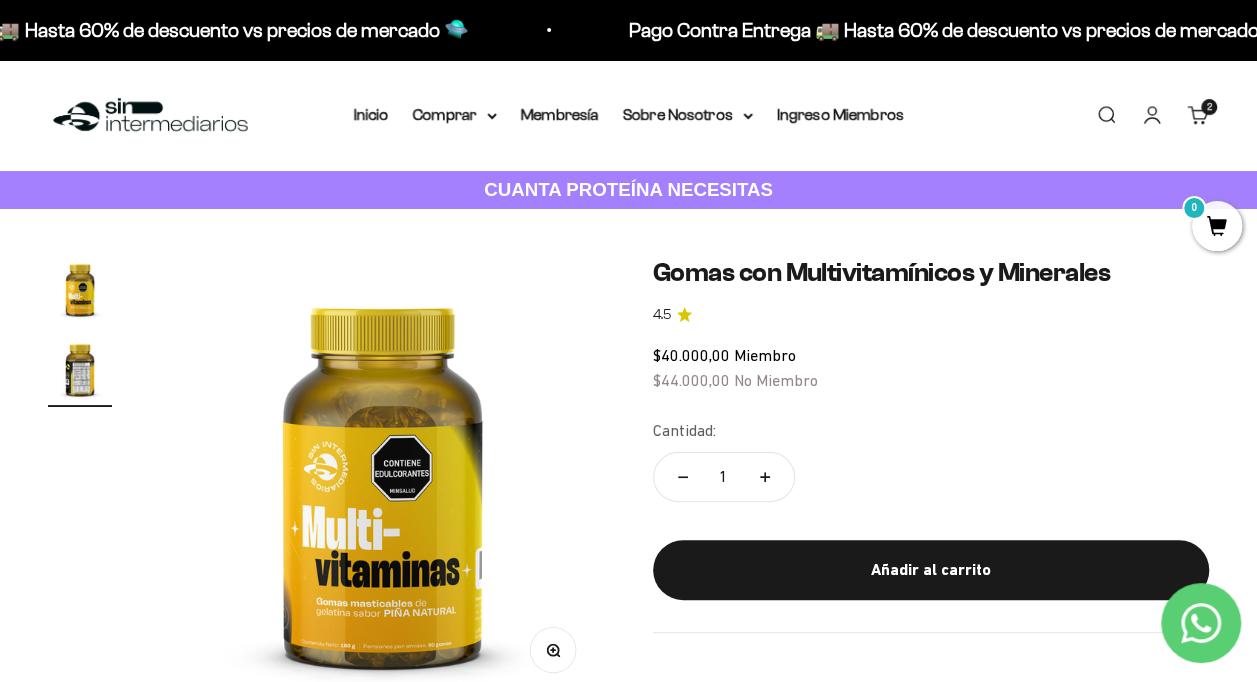 scroll, scrollTop: 0, scrollLeft: 256, axis: horizontal 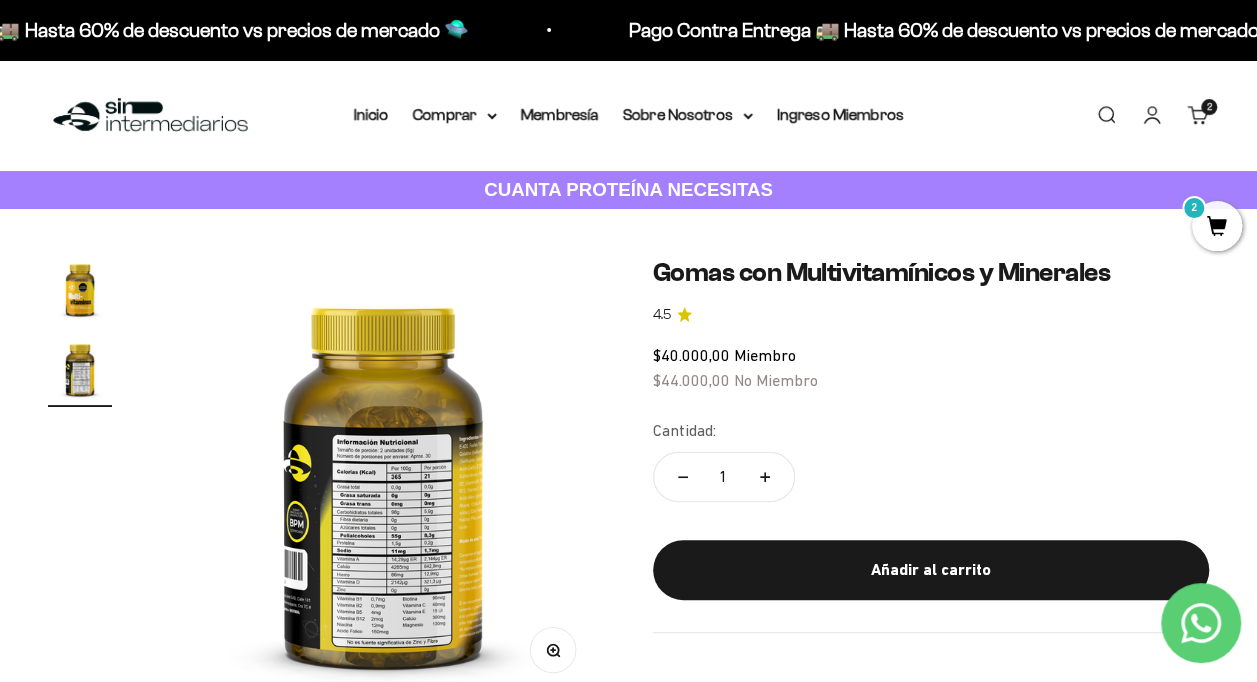 click at bounding box center [80, 289] 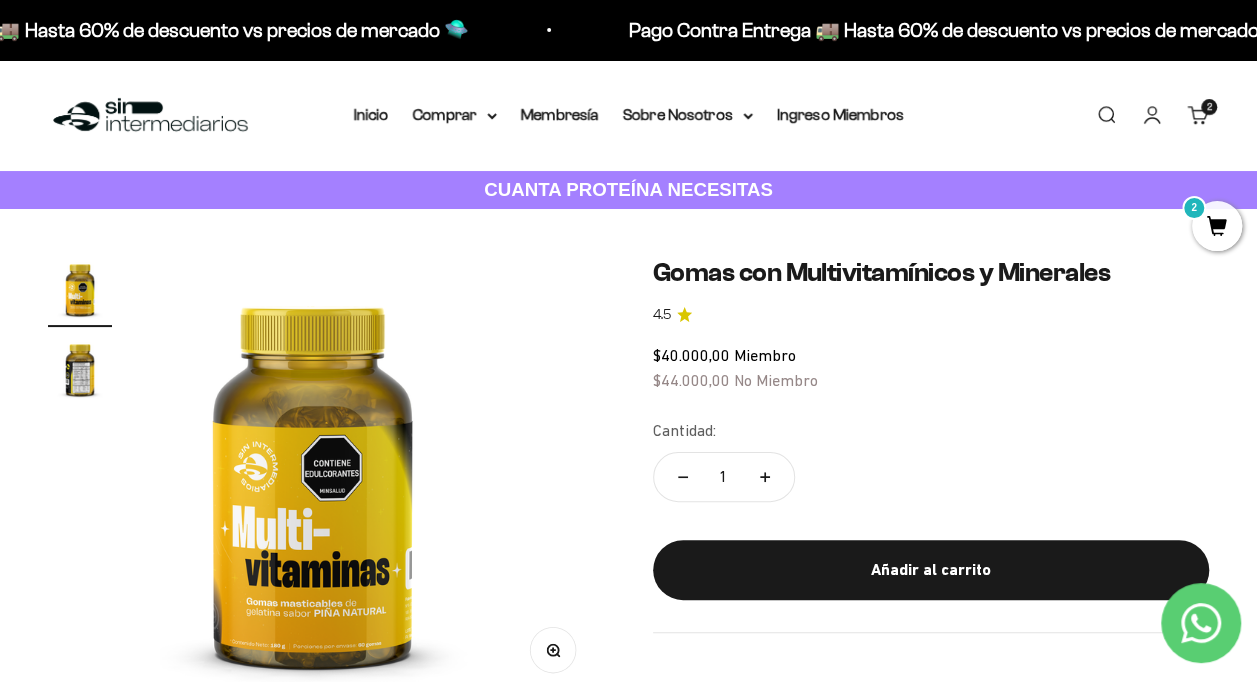 scroll, scrollTop: 0, scrollLeft: 0, axis: both 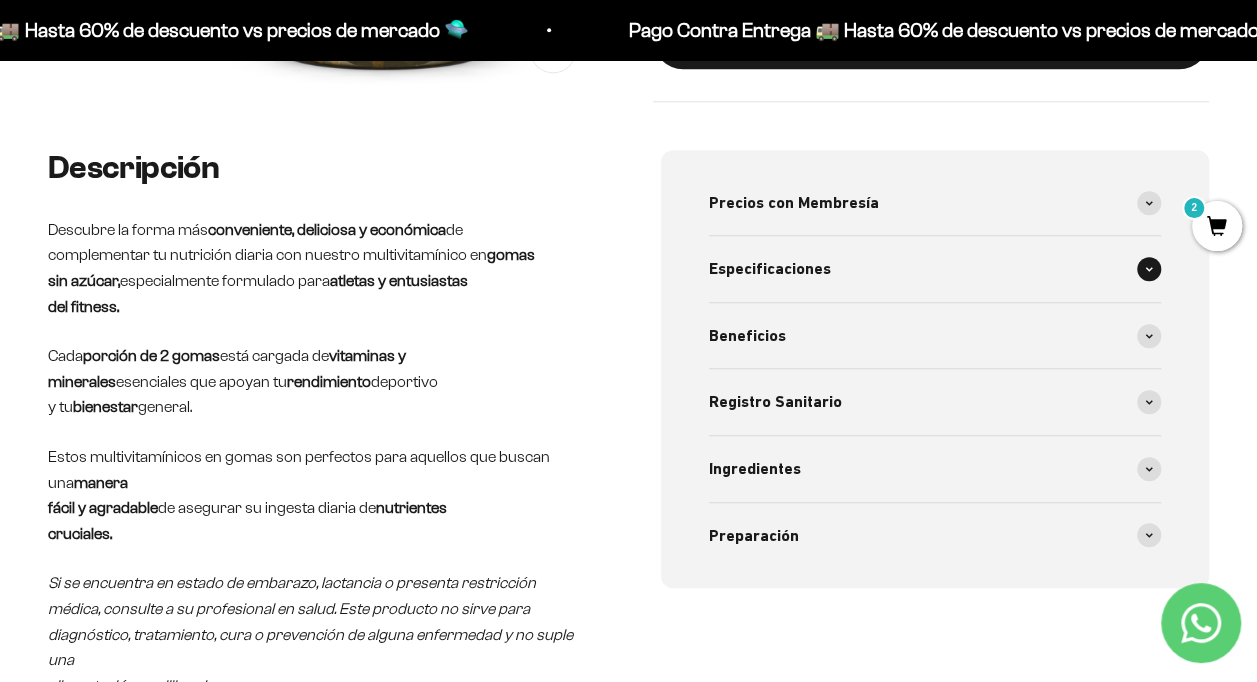 click on "Especificaciones" at bounding box center (770, 269) 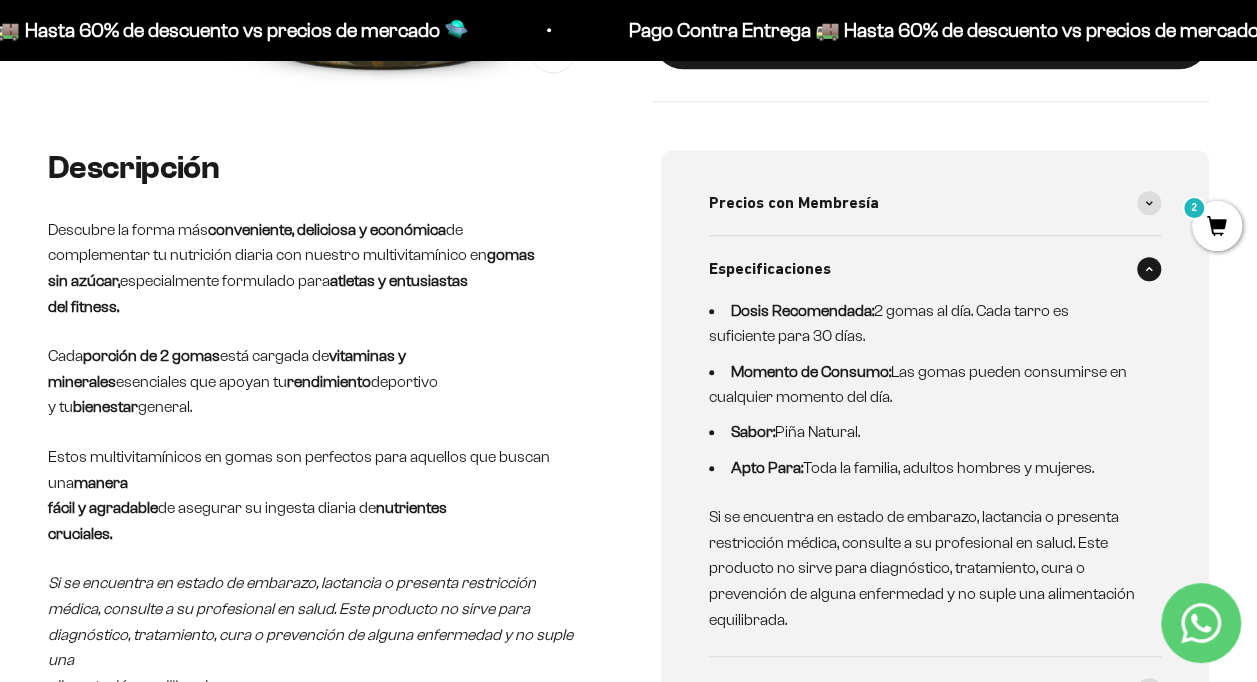 click on "Especificaciones" at bounding box center [770, 269] 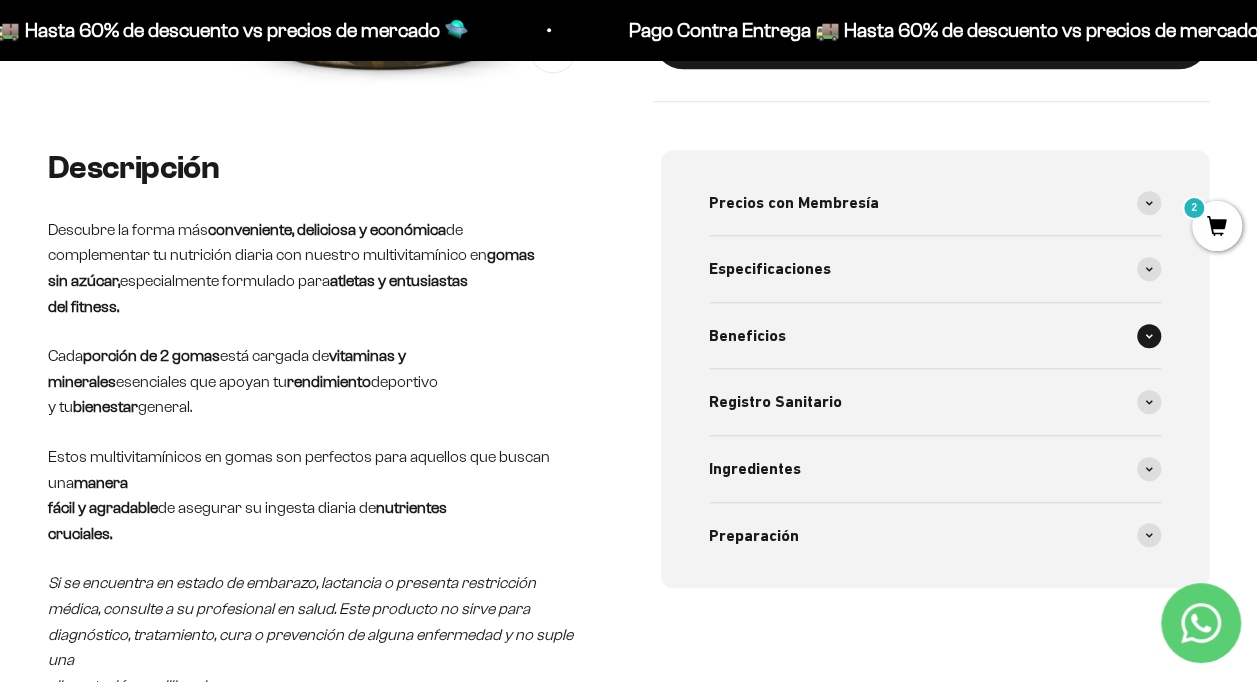 click on "Beneficios" at bounding box center (935, 336) 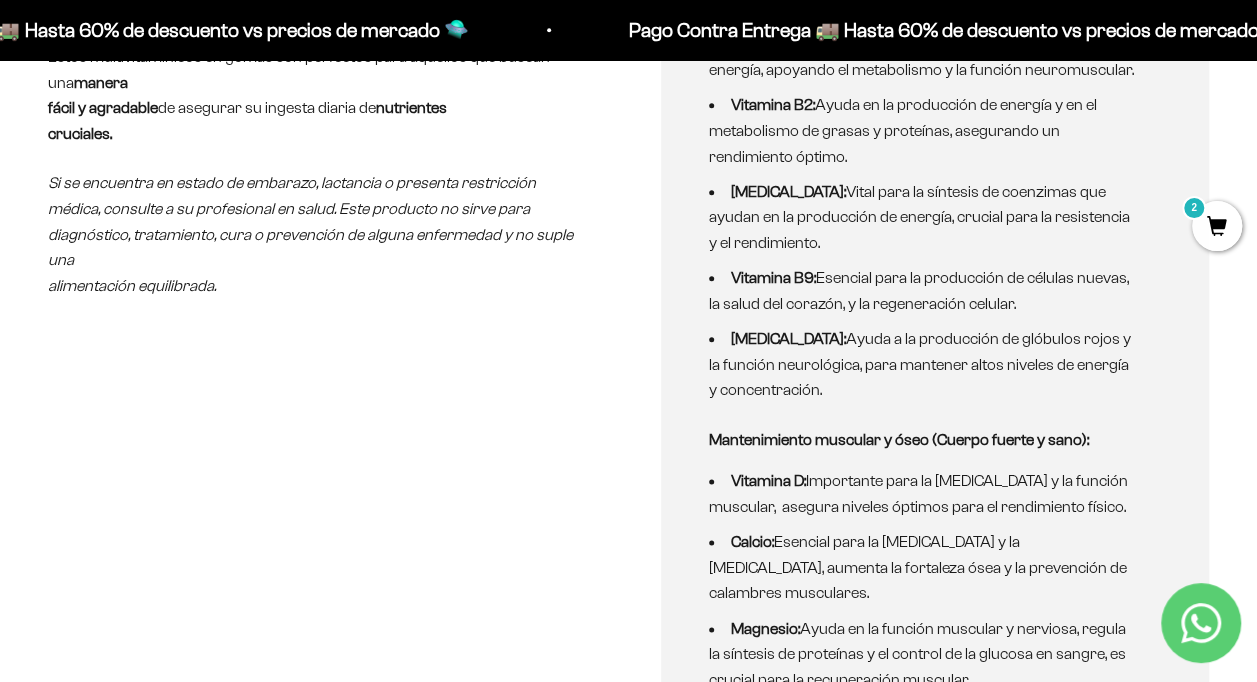 scroll, scrollTop: 700, scrollLeft: 0, axis: vertical 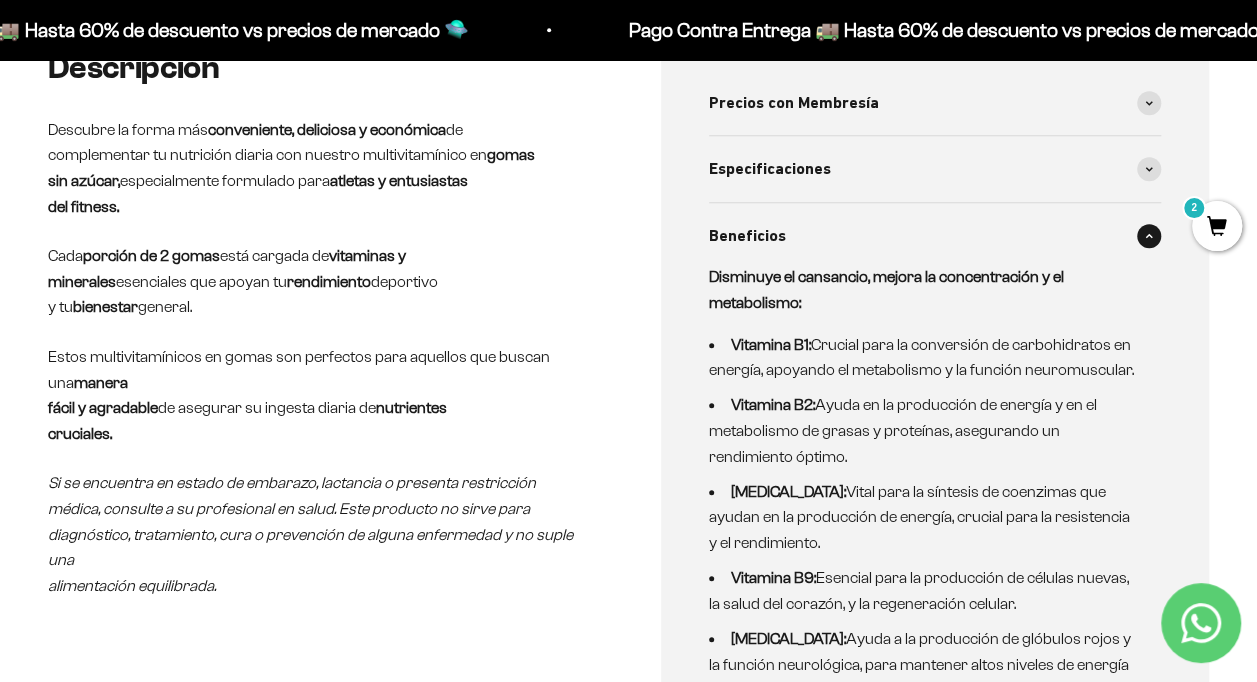 click on "Beneficios" at bounding box center (935, 236) 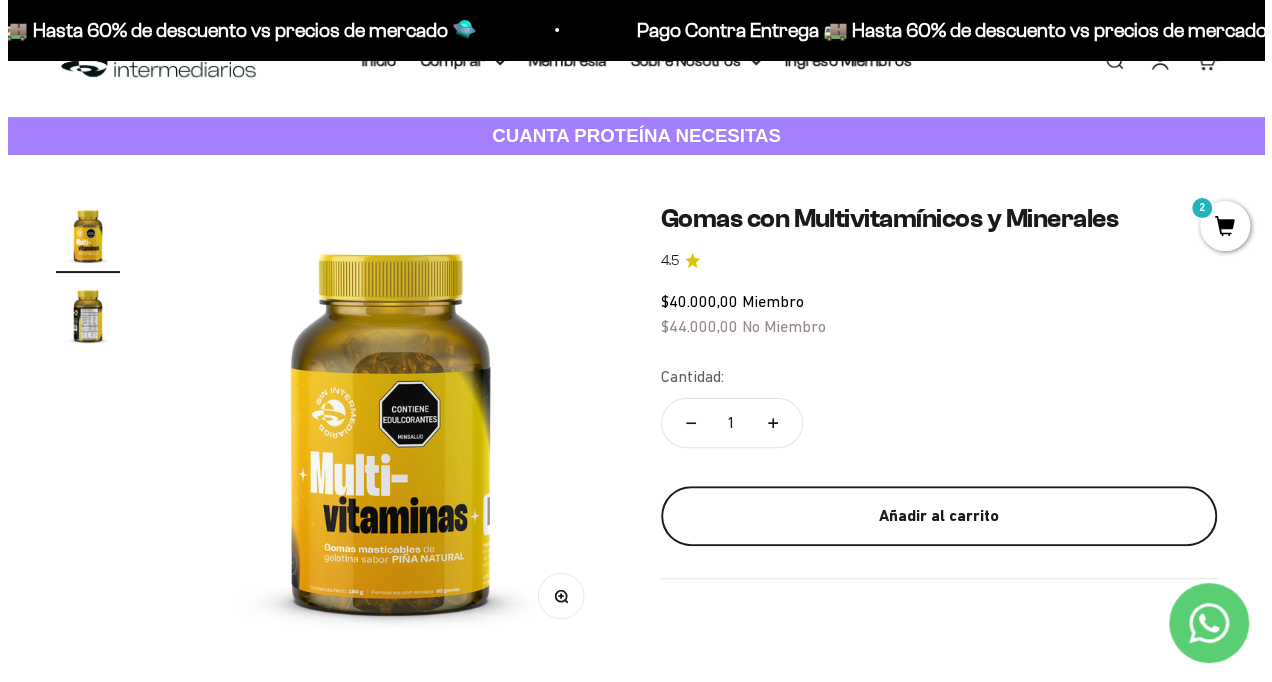 scroll, scrollTop: 0, scrollLeft: 0, axis: both 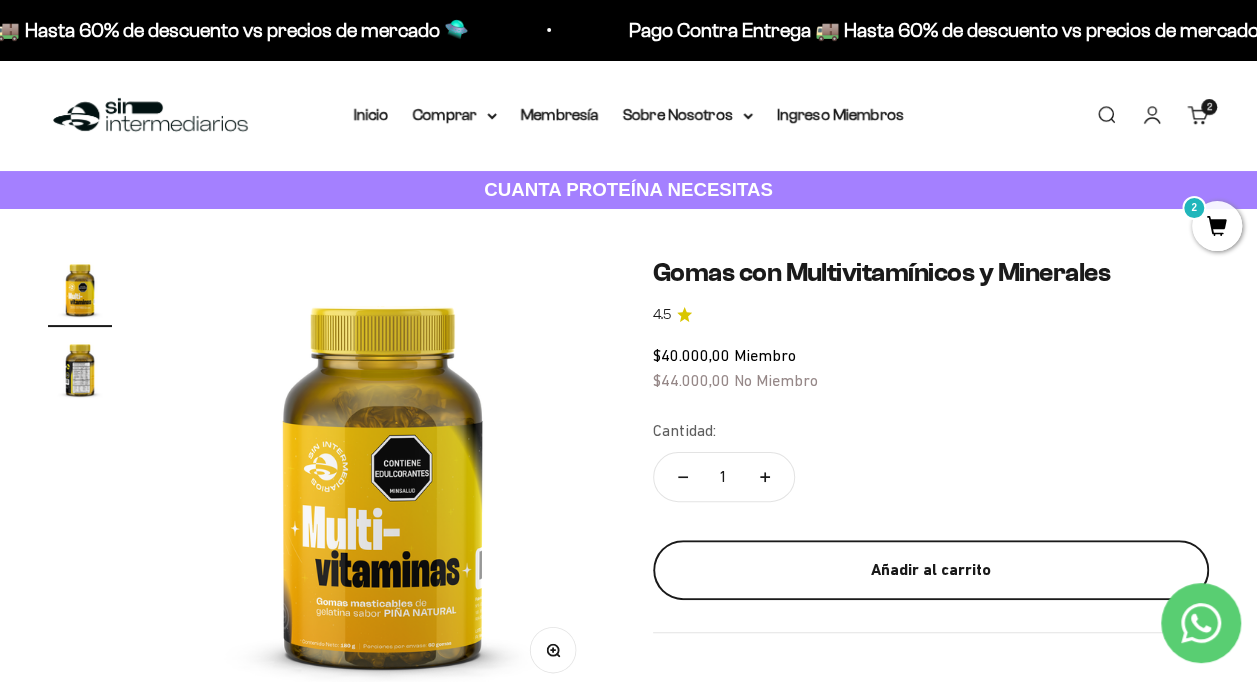 click on "Añadir al carrito" at bounding box center (931, 570) 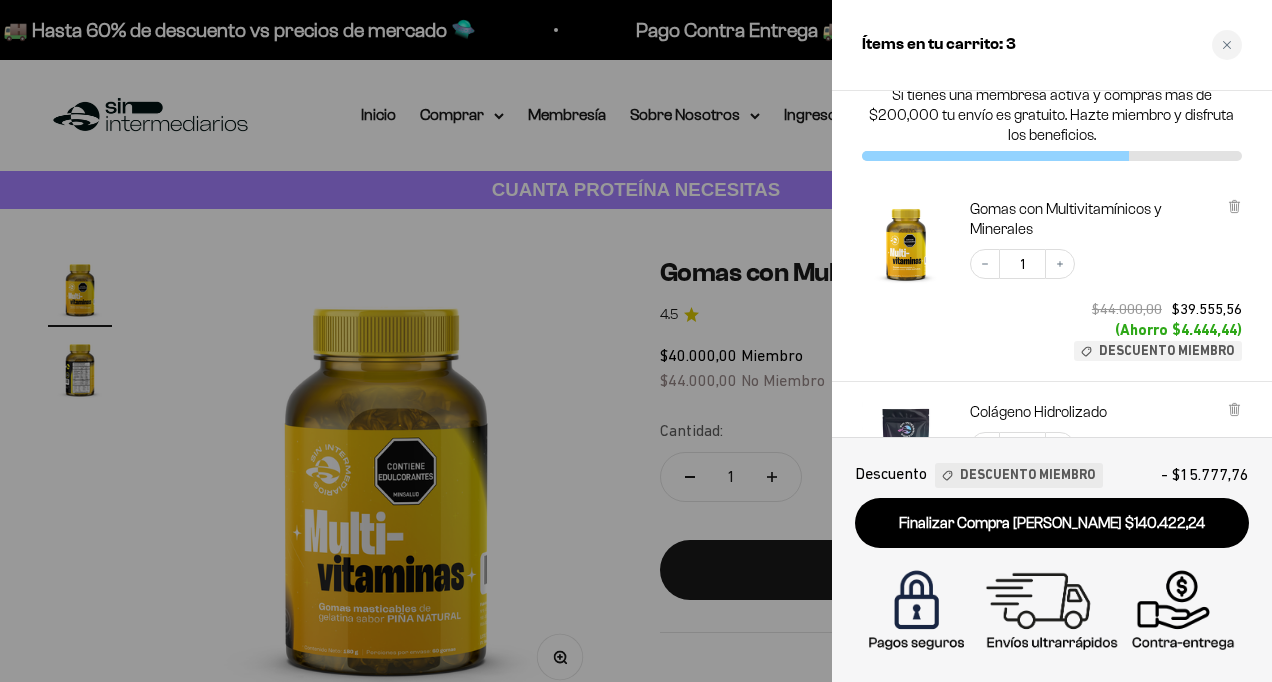 scroll, scrollTop: 0, scrollLeft: 0, axis: both 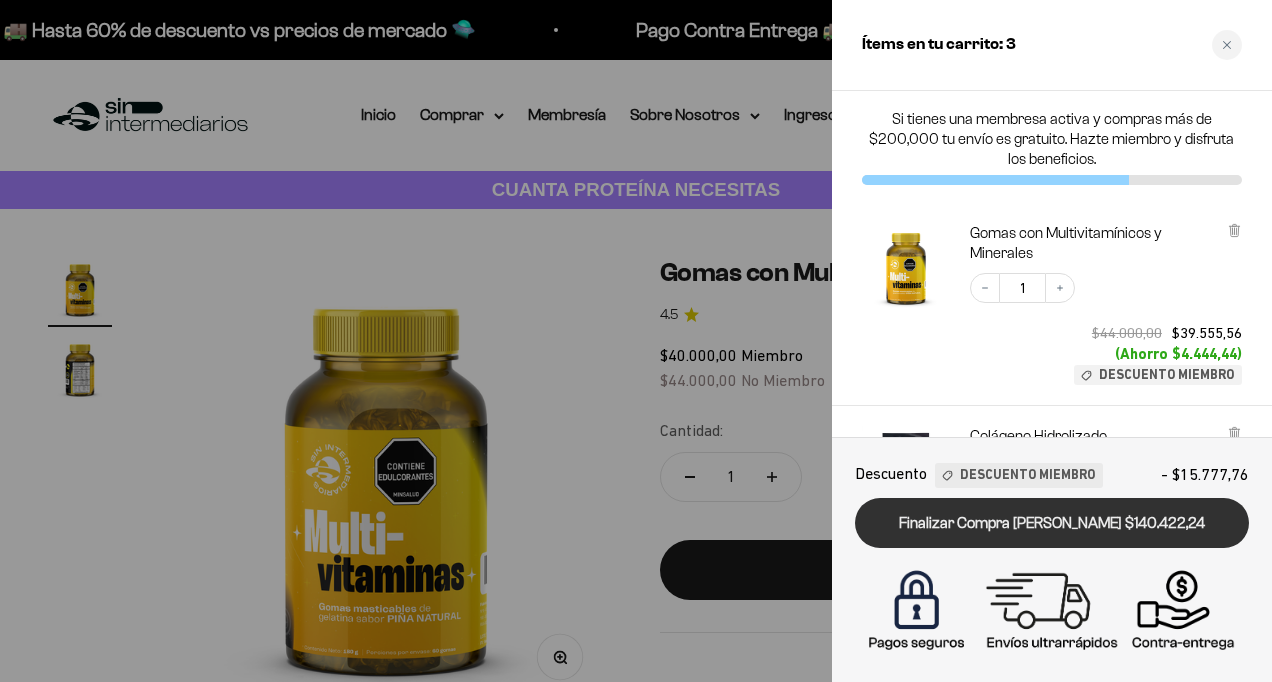 click on "Finalizar Compra Segura $140.422,24" at bounding box center [1052, 523] 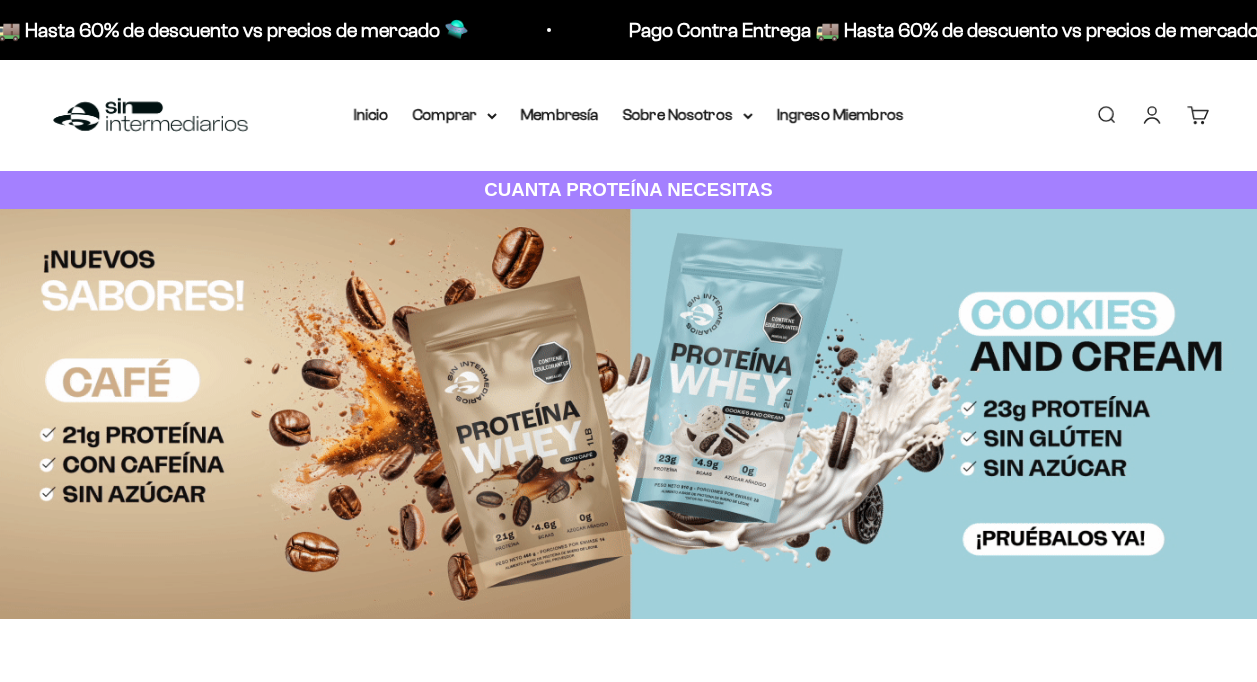 scroll, scrollTop: 0, scrollLeft: 0, axis: both 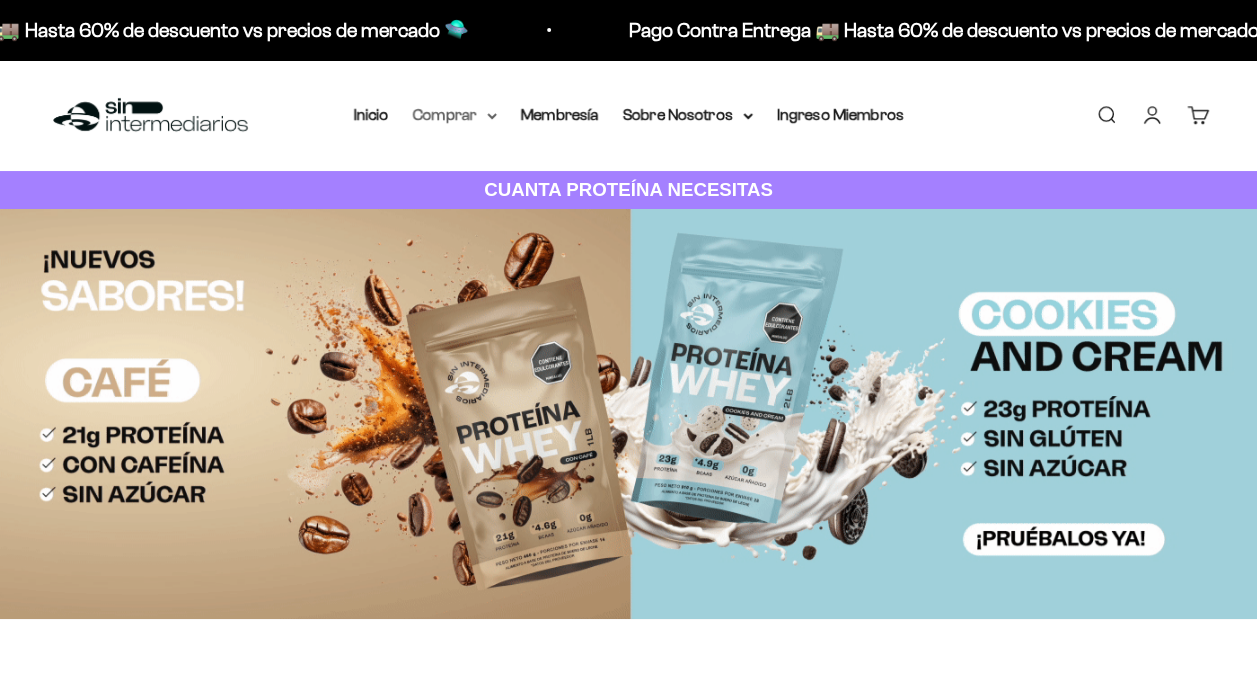 click on "Comprar" at bounding box center (455, 115) 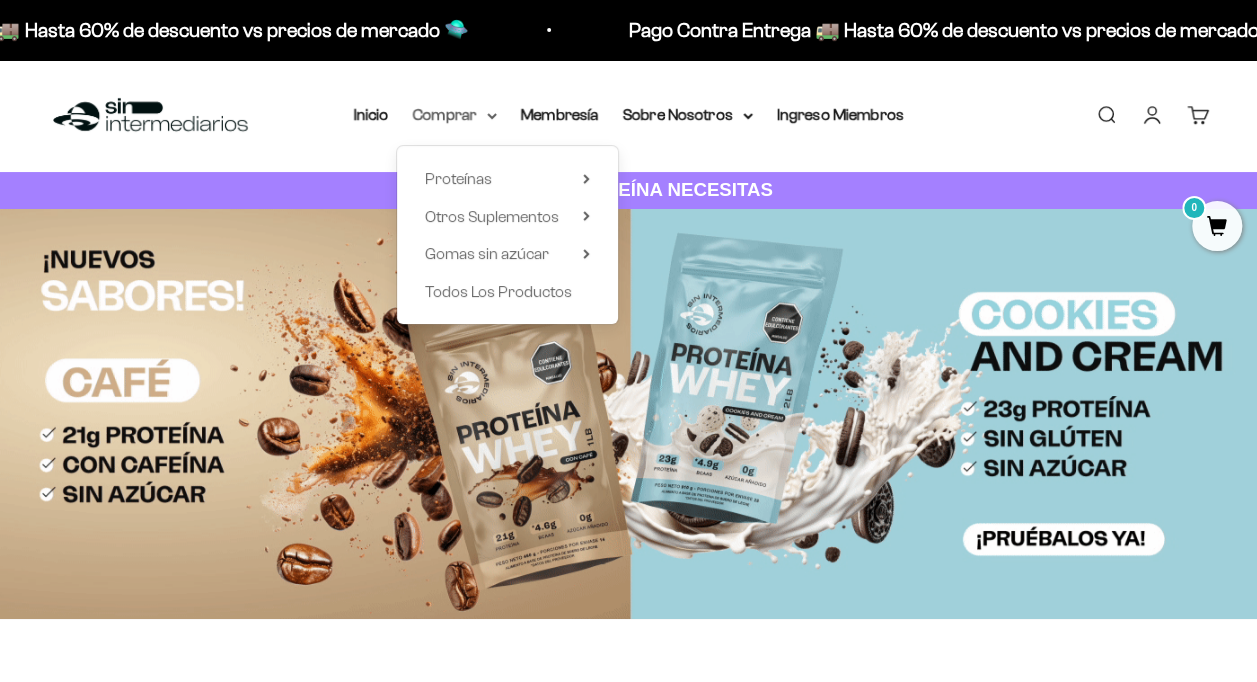 click on "Comprar" at bounding box center (455, 115) 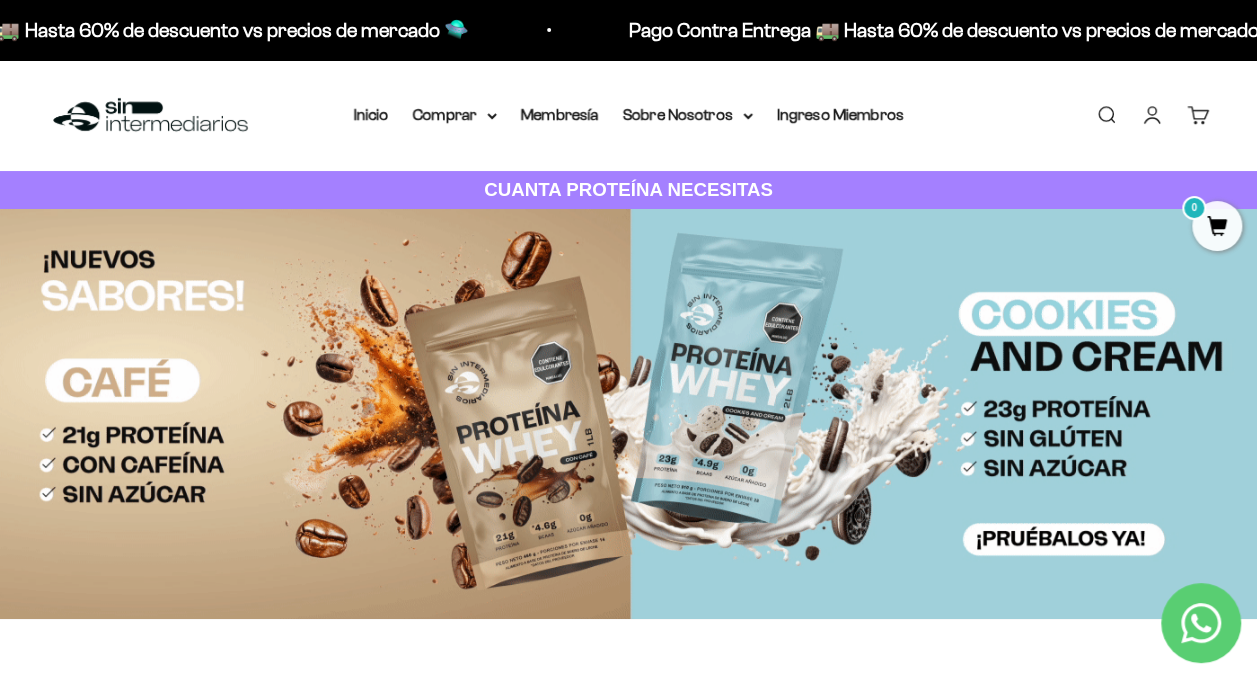 click on "Cuenta" at bounding box center [1152, 115] 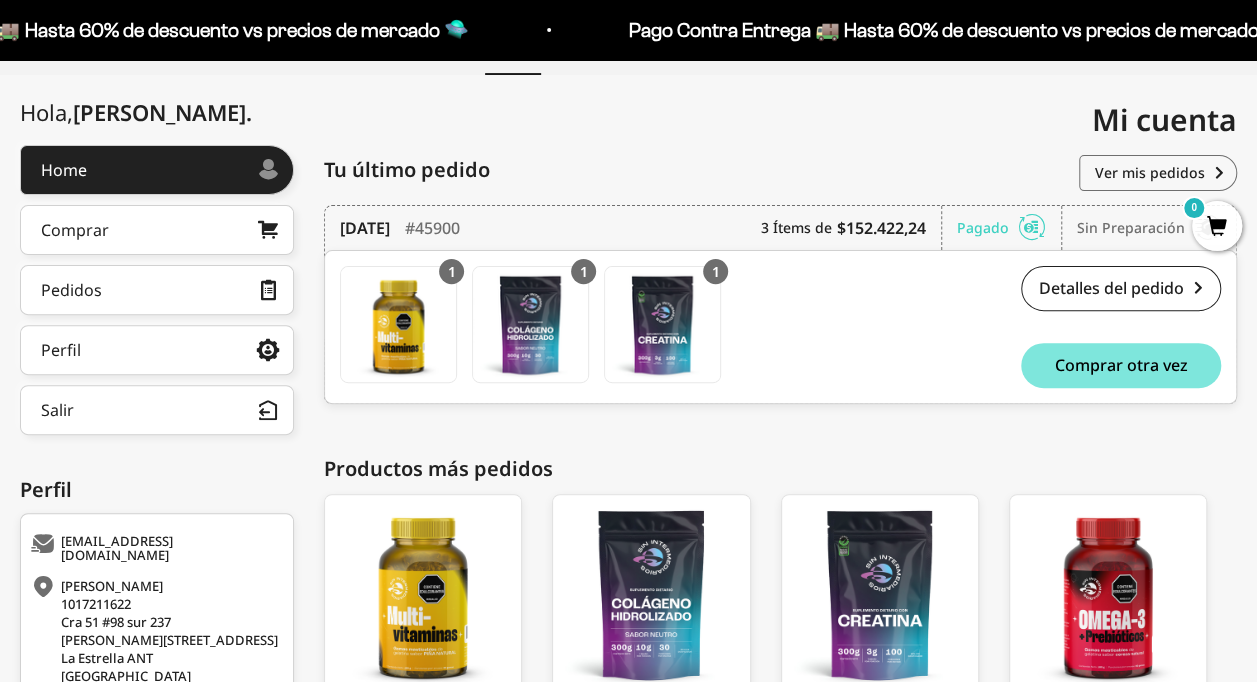 scroll, scrollTop: 200, scrollLeft: 0, axis: vertical 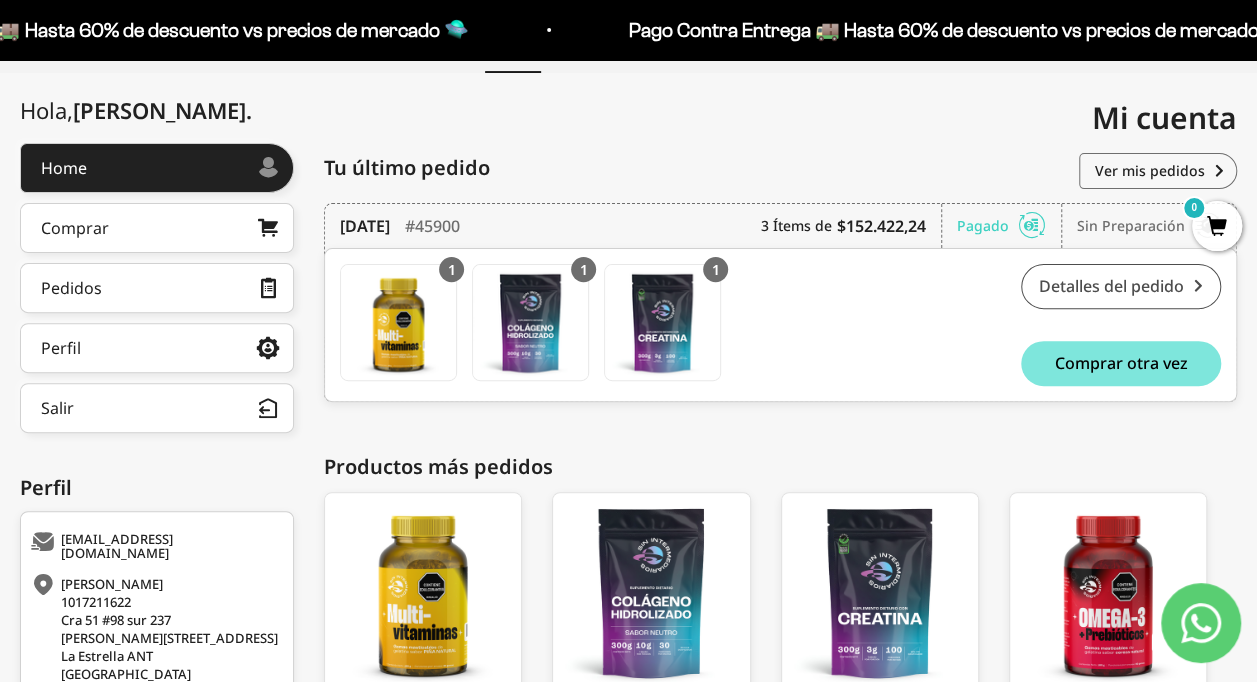 click on "Detalles del pedido" at bounding box center (1121, 286) 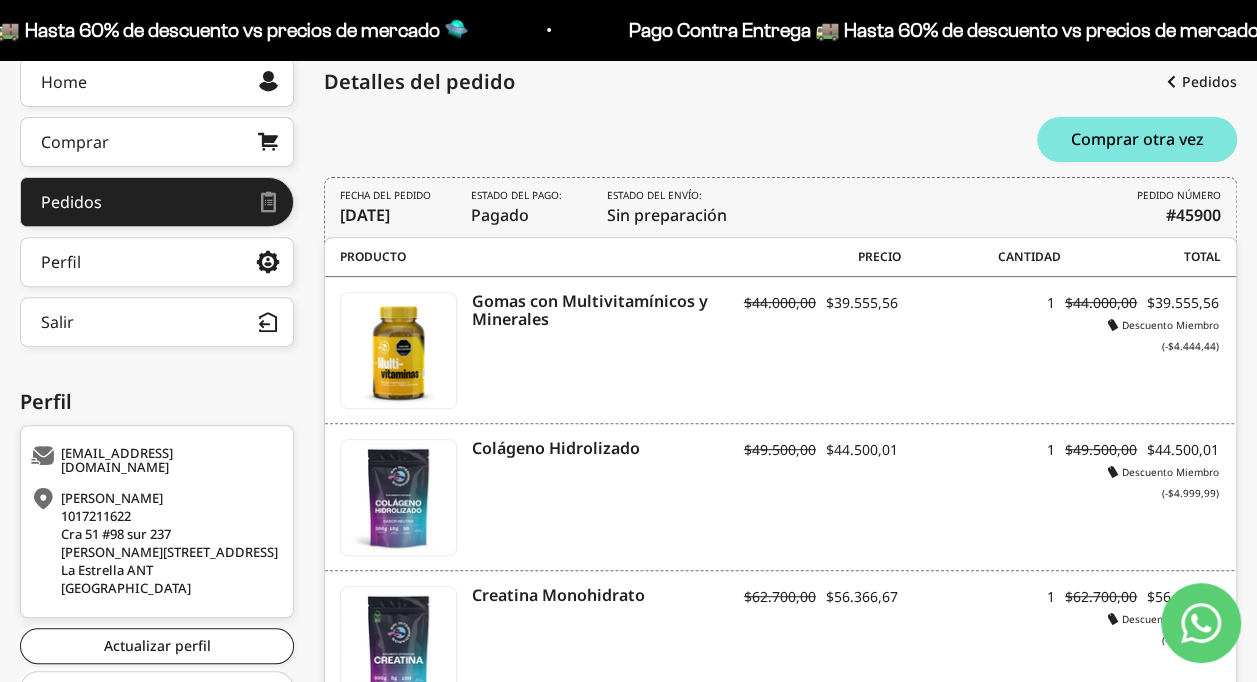 scroll, scrollTop: 164, scrollLeft: 0, axis: vertical 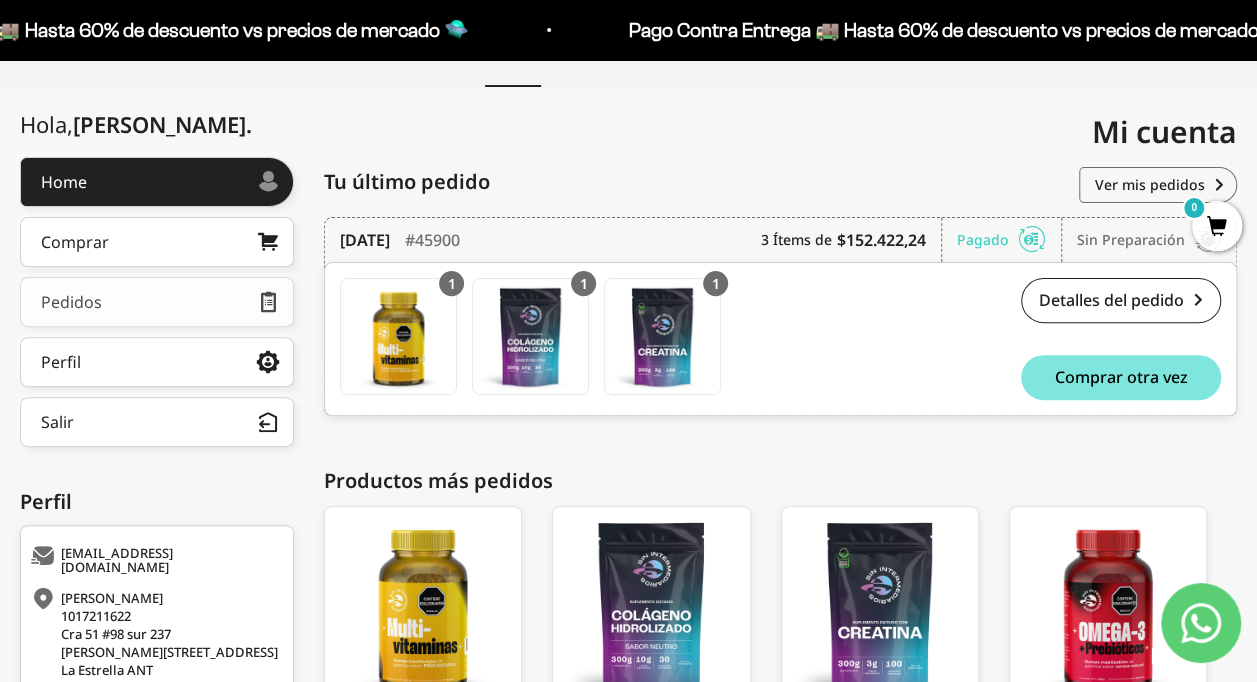 click on "Pedidos" at bounding box center (157, 302) 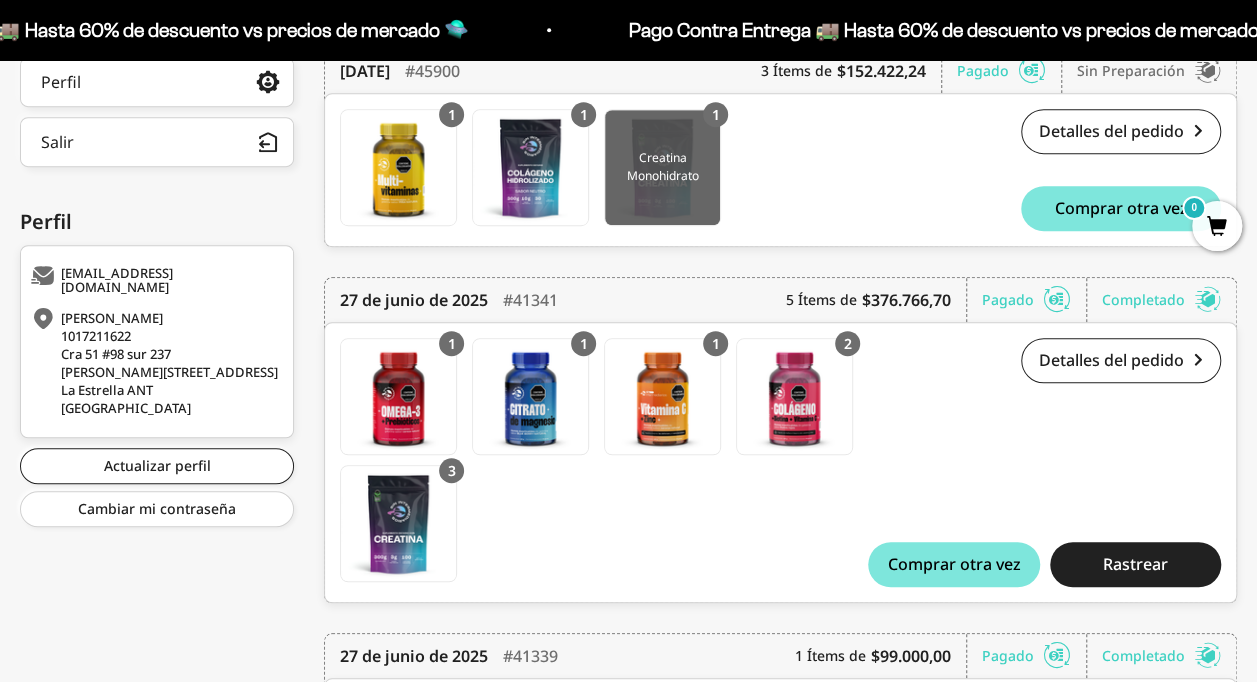 scroll, scrollTop: 600, scrollLeft: 0, axis: vertical 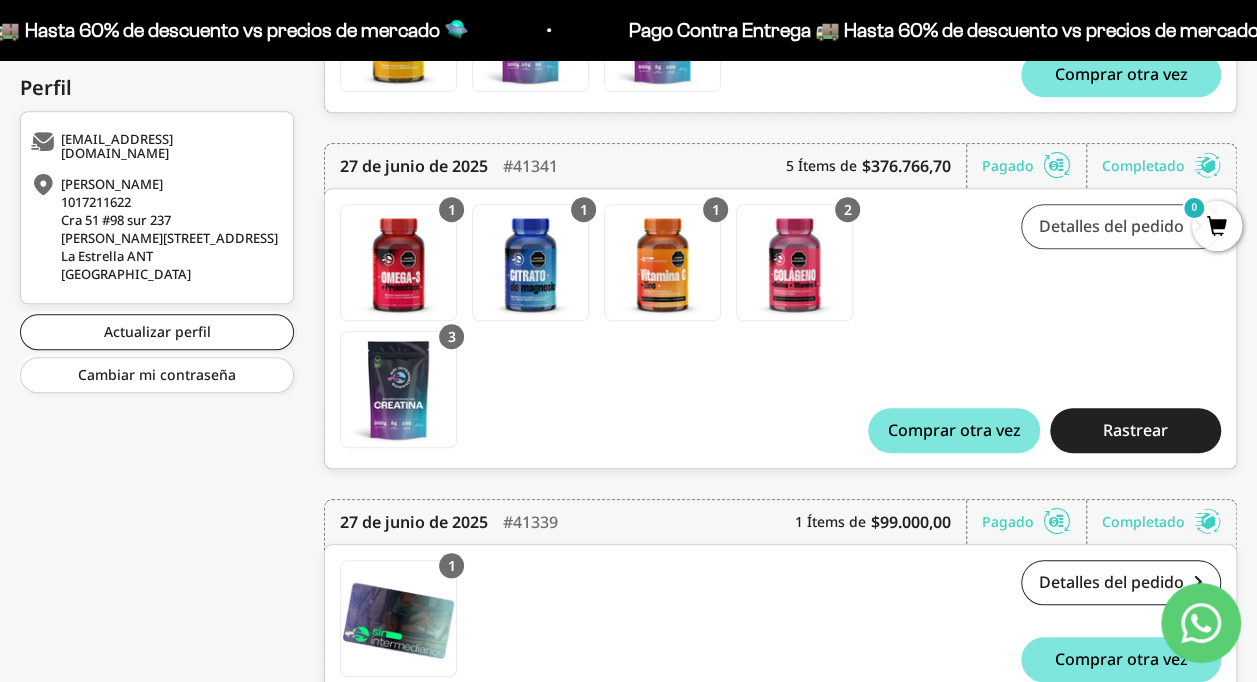 click on "Detalles del pedido" at bounding box center (1121, 226) 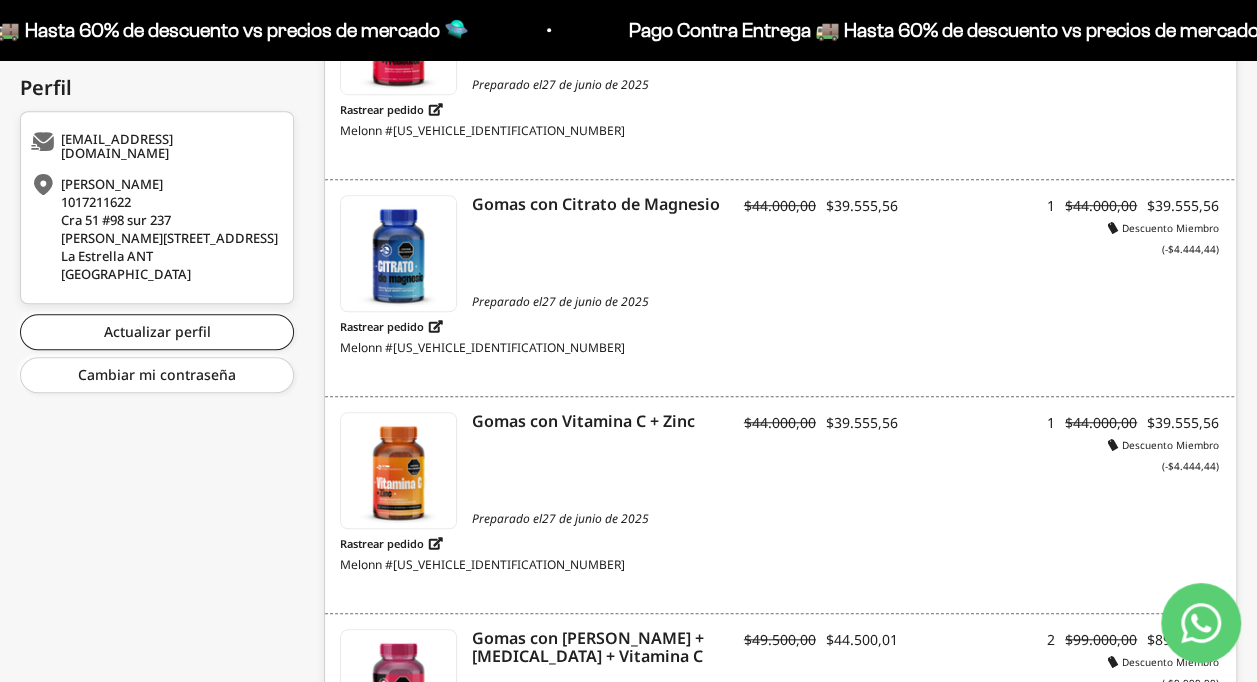 scroll, scrollTop: 100, scrollLeft: 0, axis: vertical 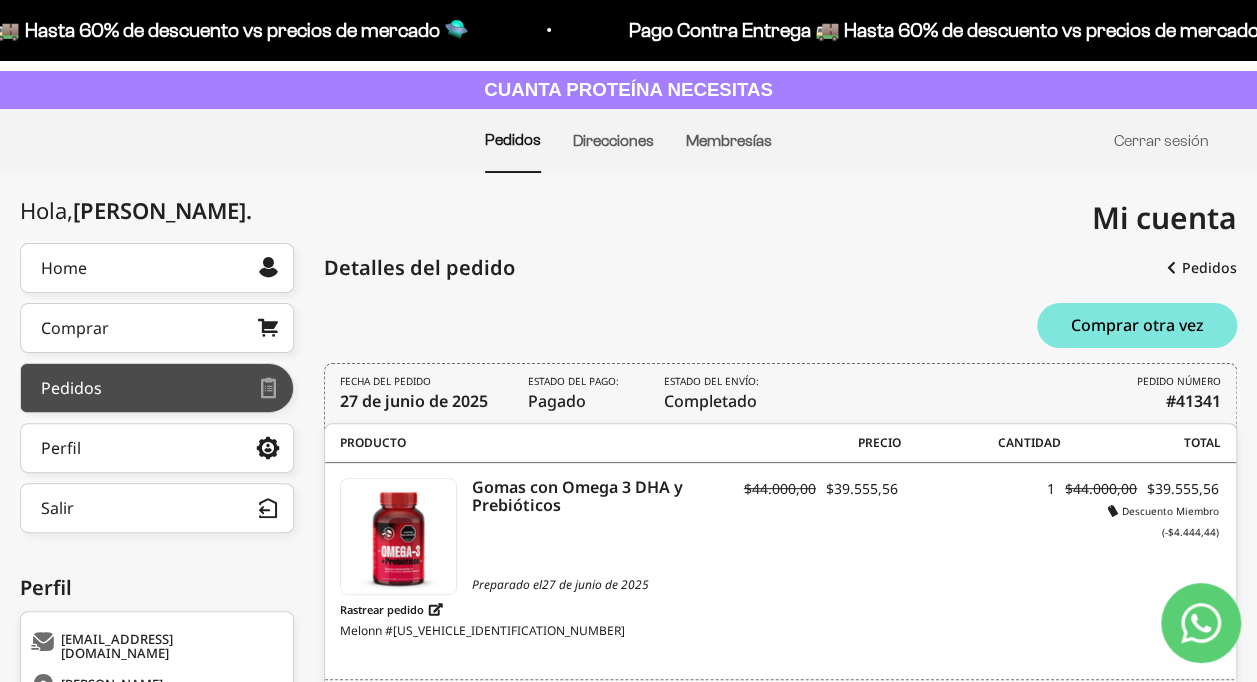 click on "Pedidos" at bounding box center [157, 388] 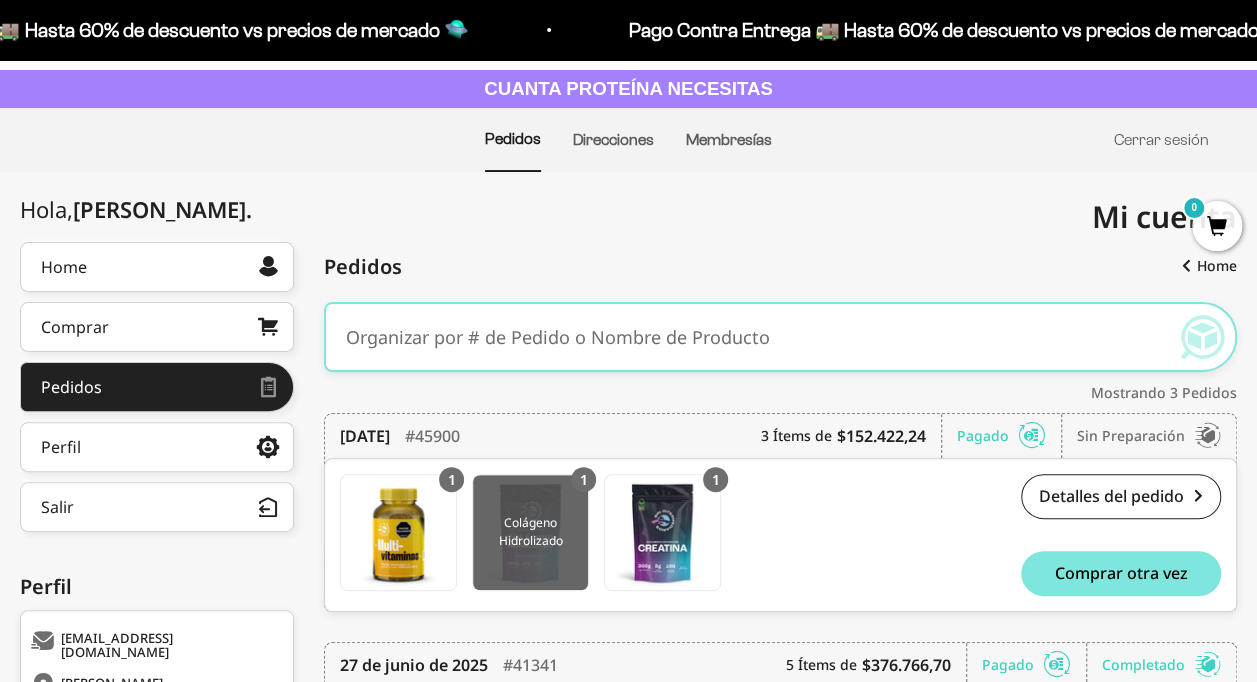 scroll, scrollTop: 300, scrollLeft: 0, axis: vertical 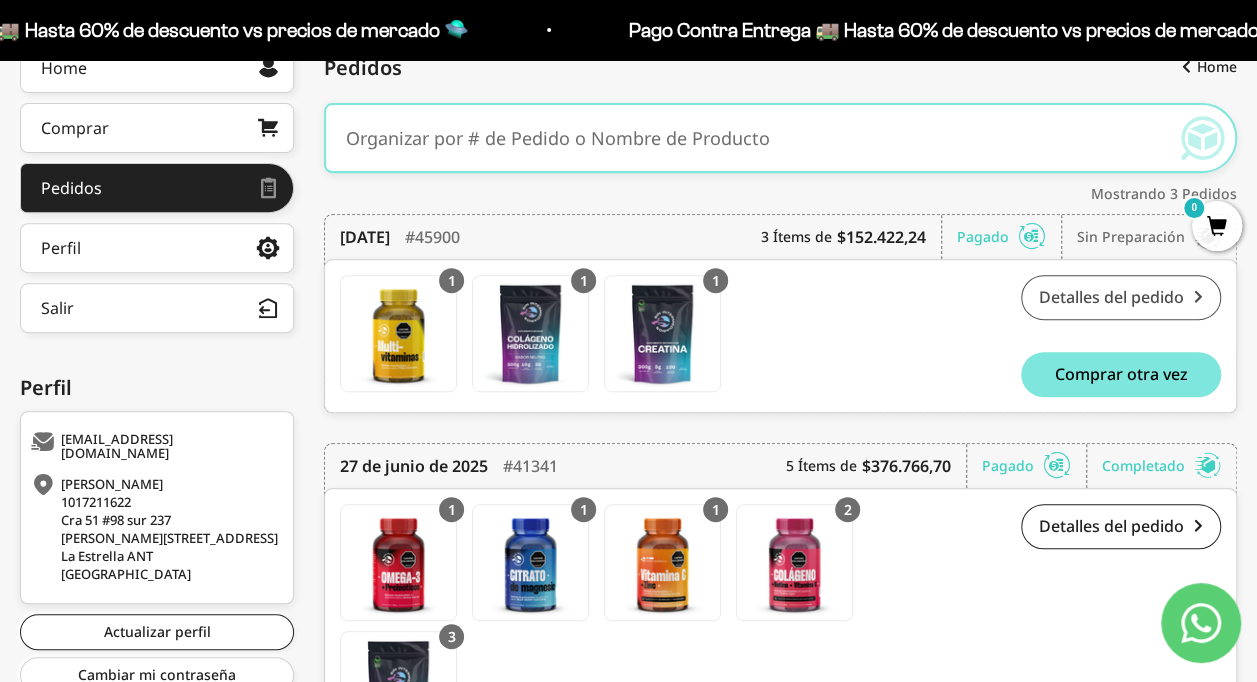 click on "Detalles del pedido" at bounding box center (1121, 297) 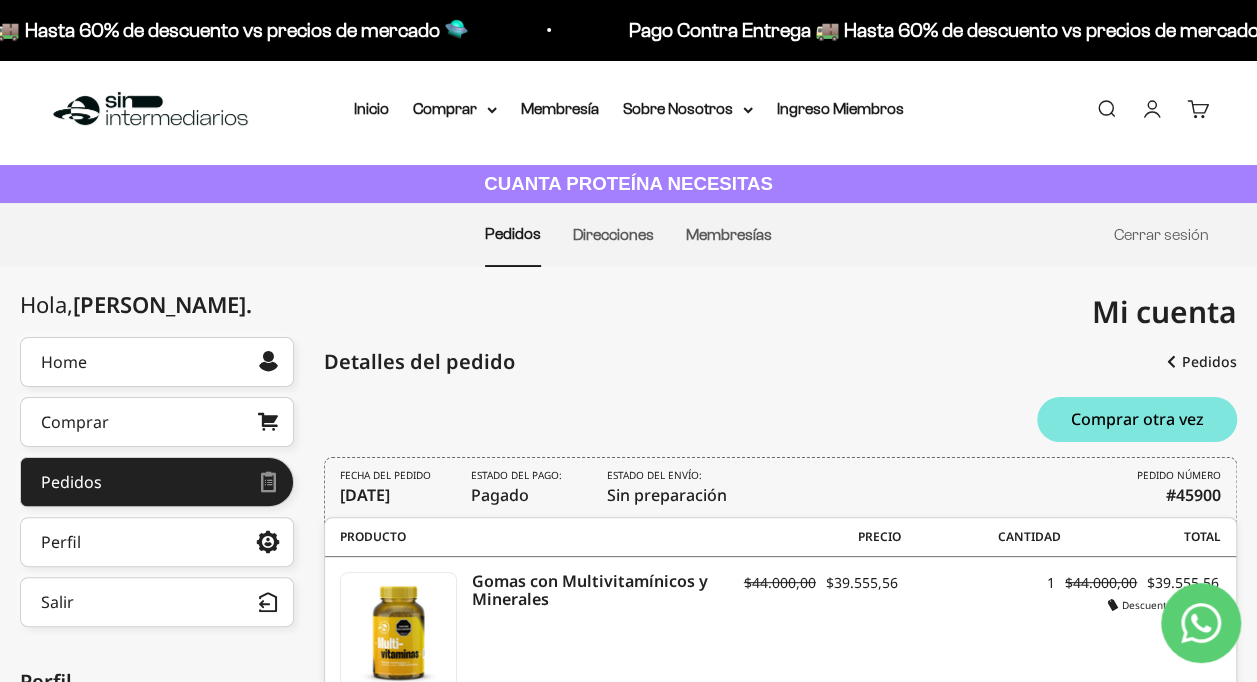 scroll, scrollTop: 0, scrollLeft: 0, axis: both 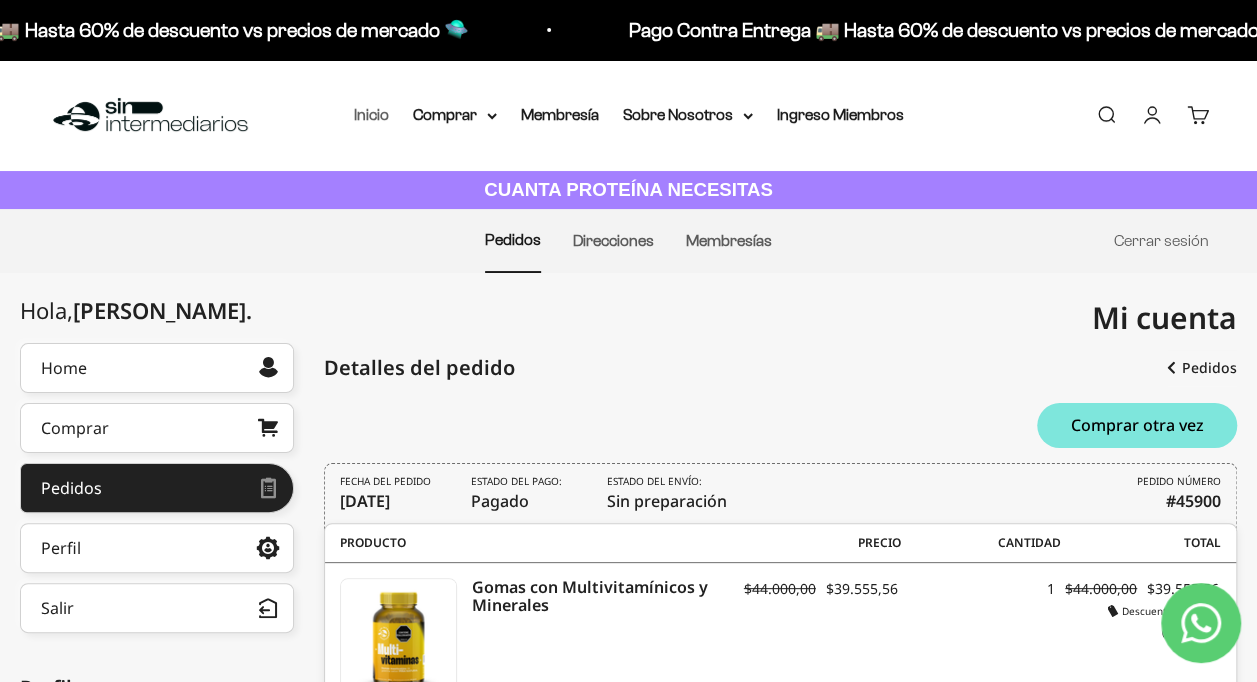 click on "Inicio" at bounding box center (371, 114) 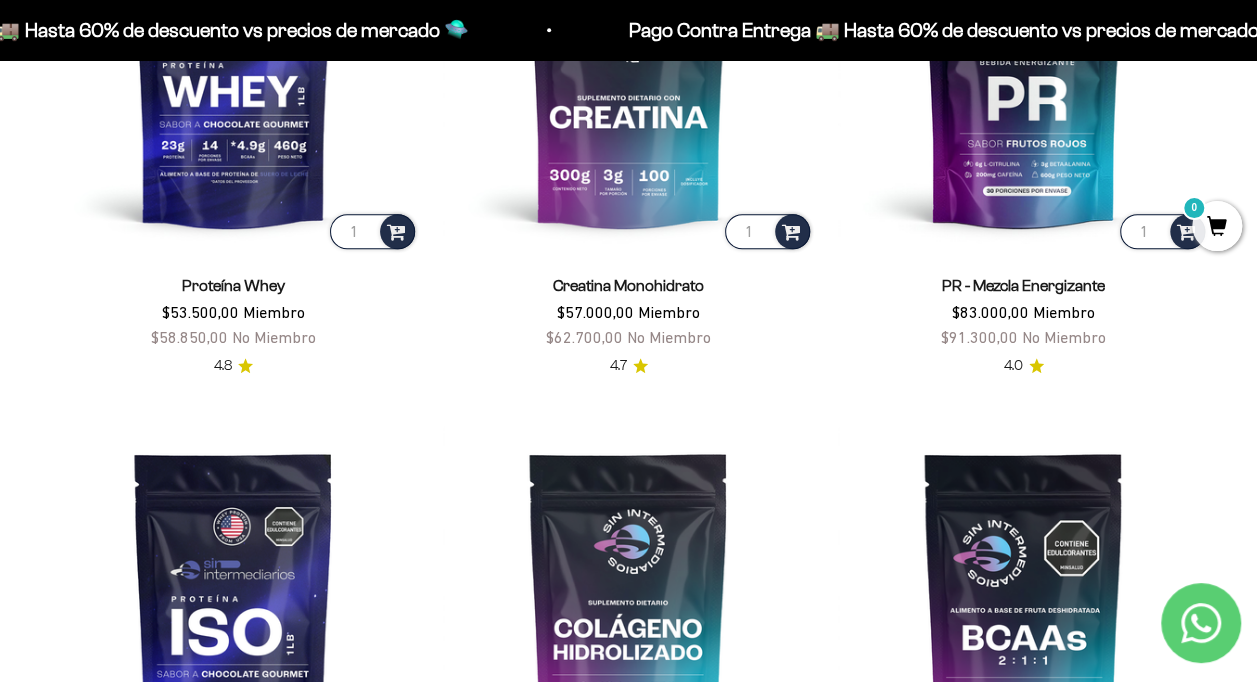 scroll, scrollTop: 800, scrollLeft: 0, axis: vertical 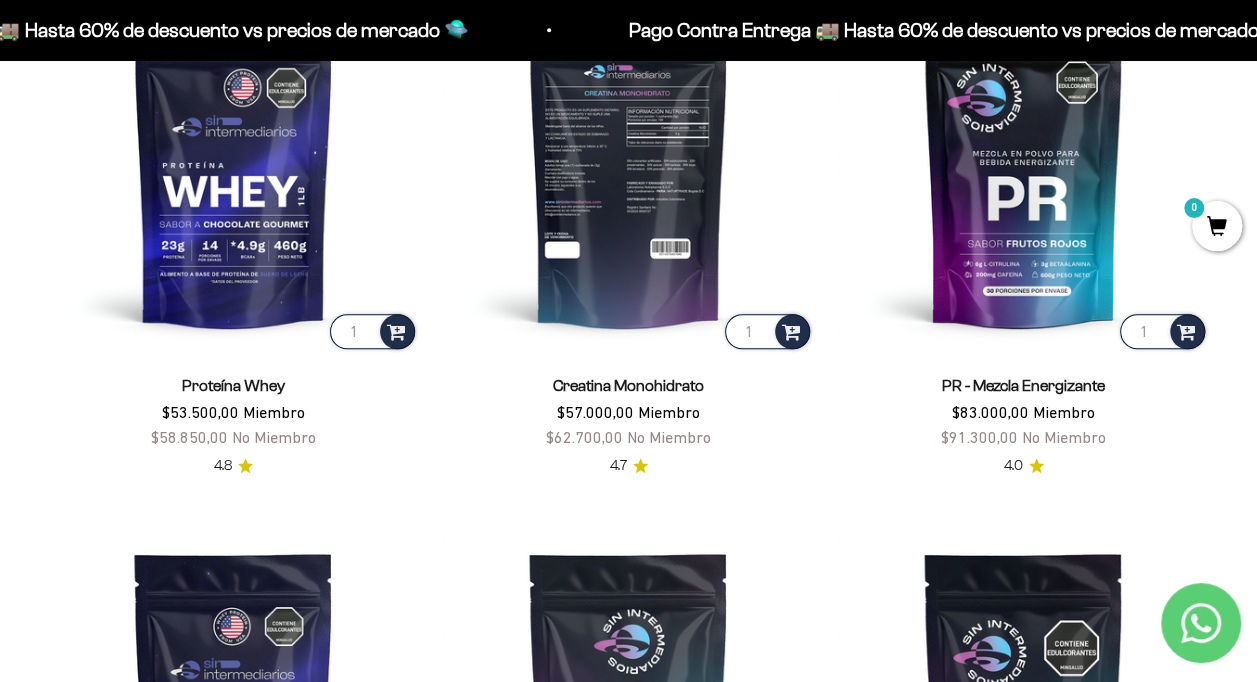 click at bounding box center [628, 167] 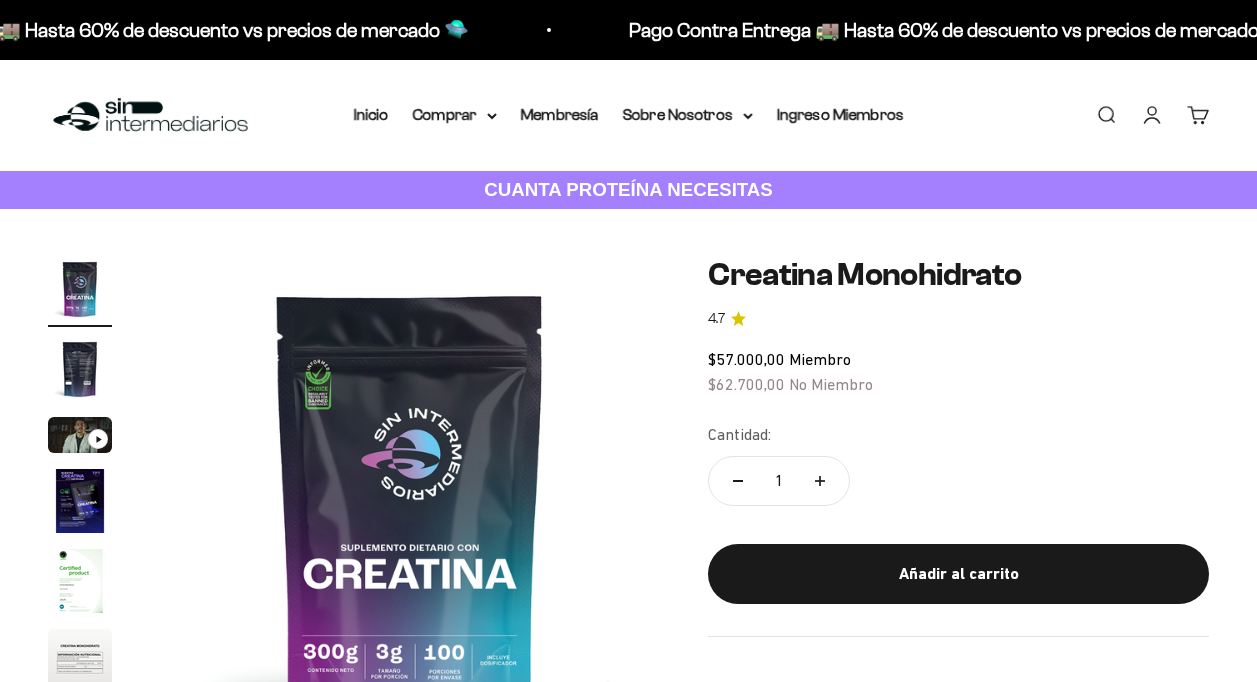 scroll, scrollTop: 0, scrollLeft: 0, axis: both 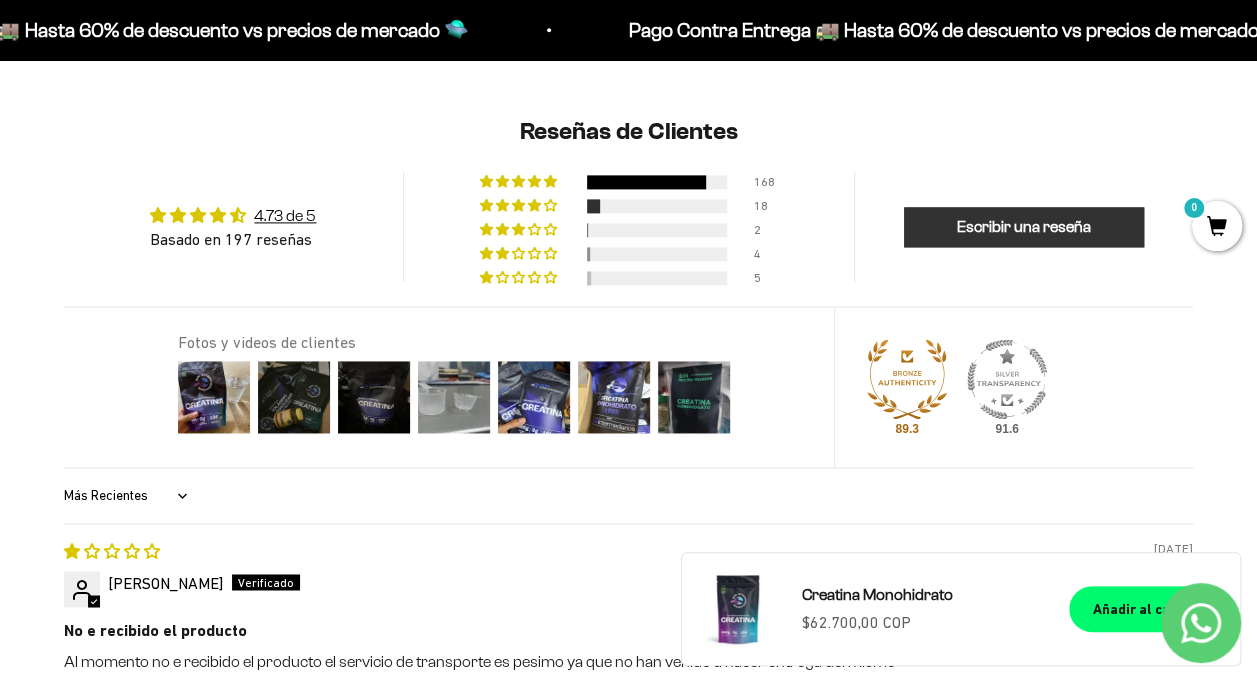 click on "Escribir una reseña" at bounding box center (1024, 227) 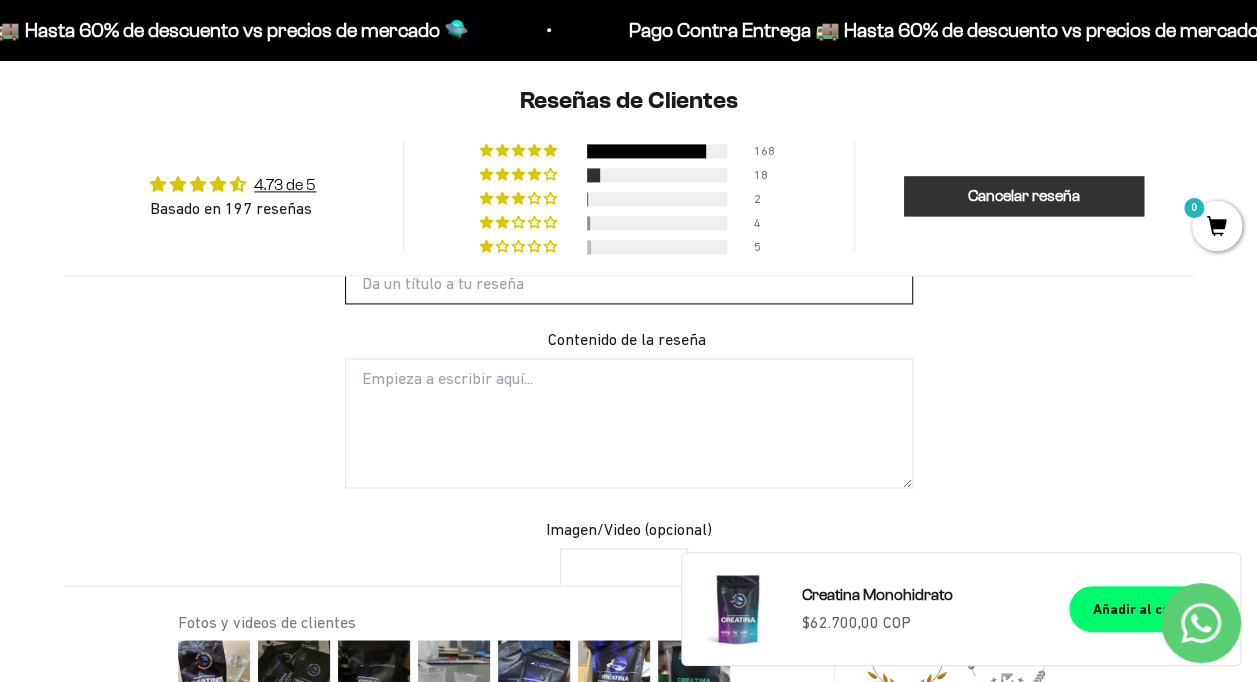 scroll, scrollTop: 1554, scrollLeft: 0, axis: vertical 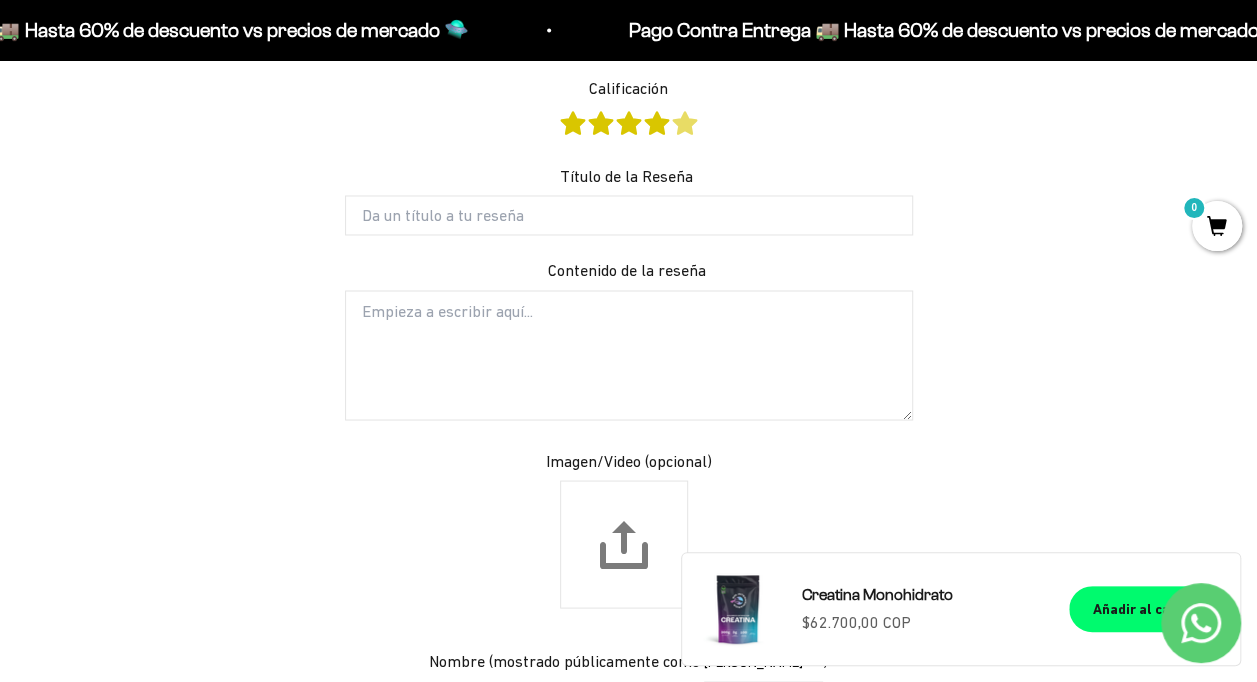 click at bounding box center (685, 123) 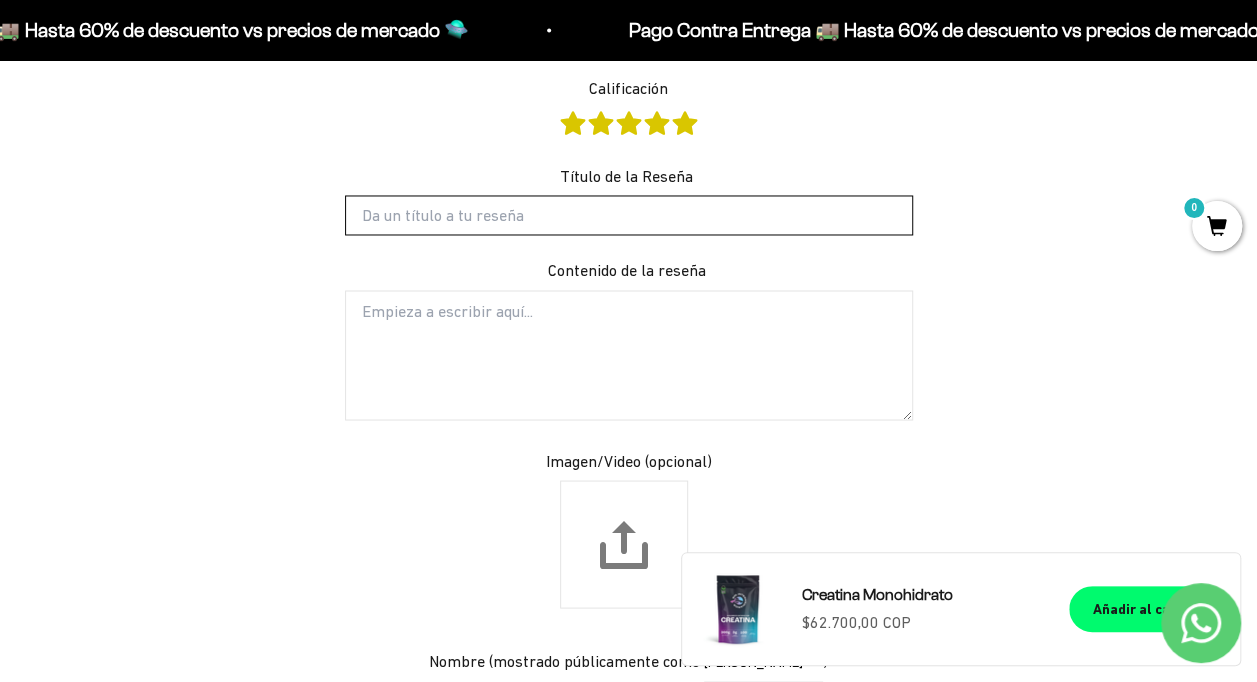 click on "Título de la Reseña" at bounding box center (629, 215) 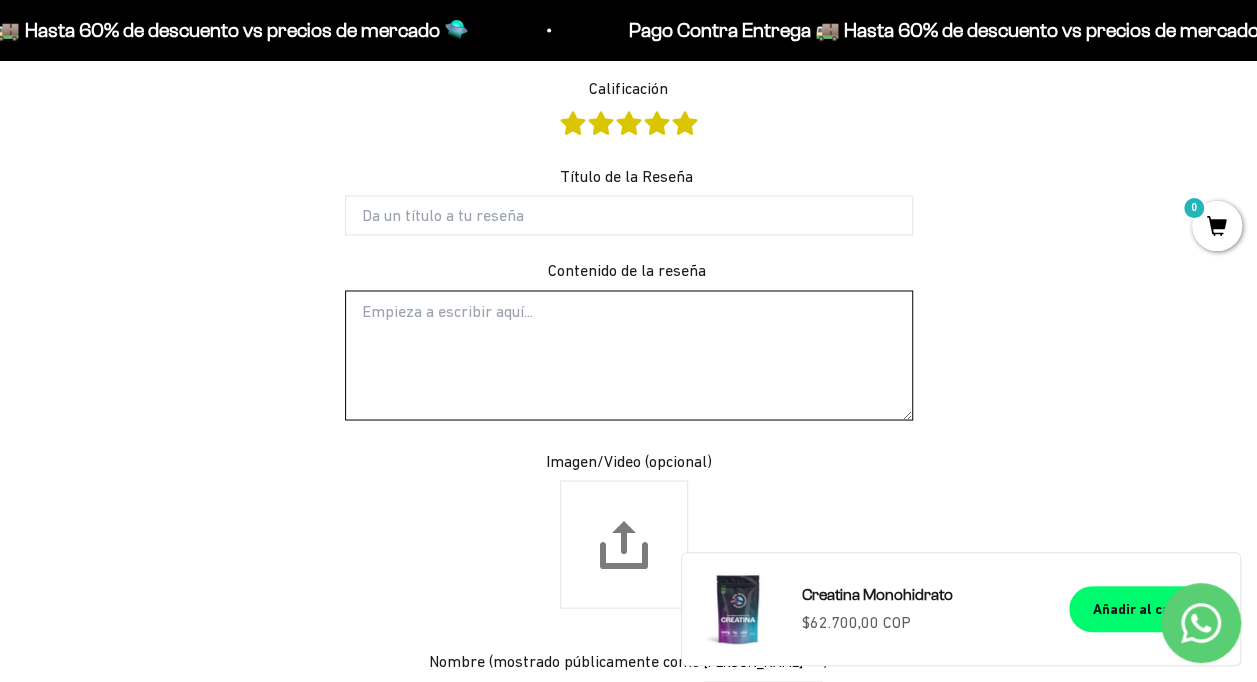 click on "Contenido de la reseña" at bounding box center [629, 355] 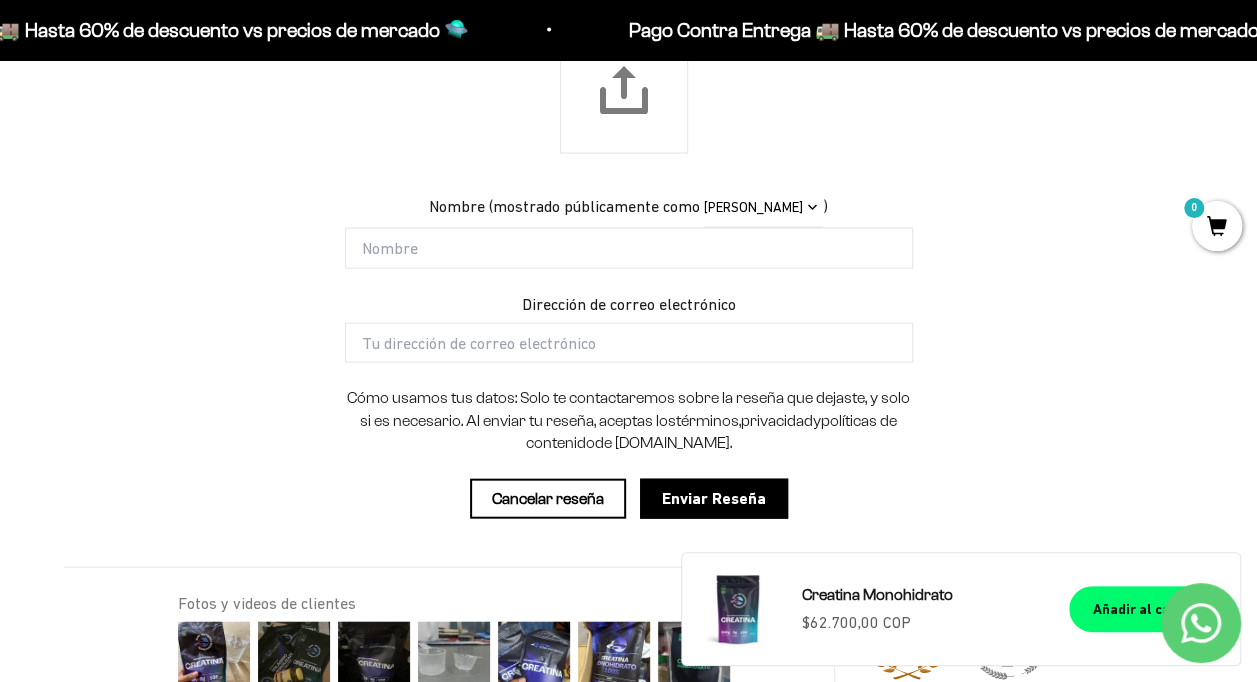 scroll, scrollTop: 2104, scrollLeft: 0, axis: vertical 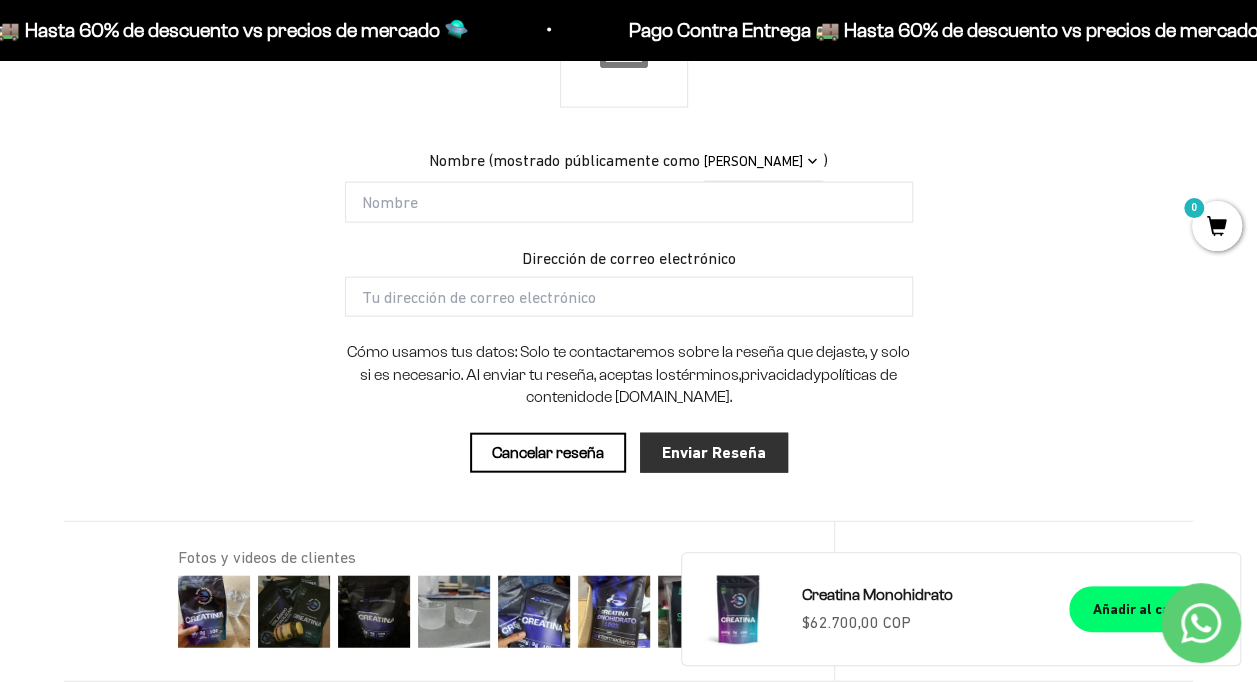 type on "Super bueno el producto" 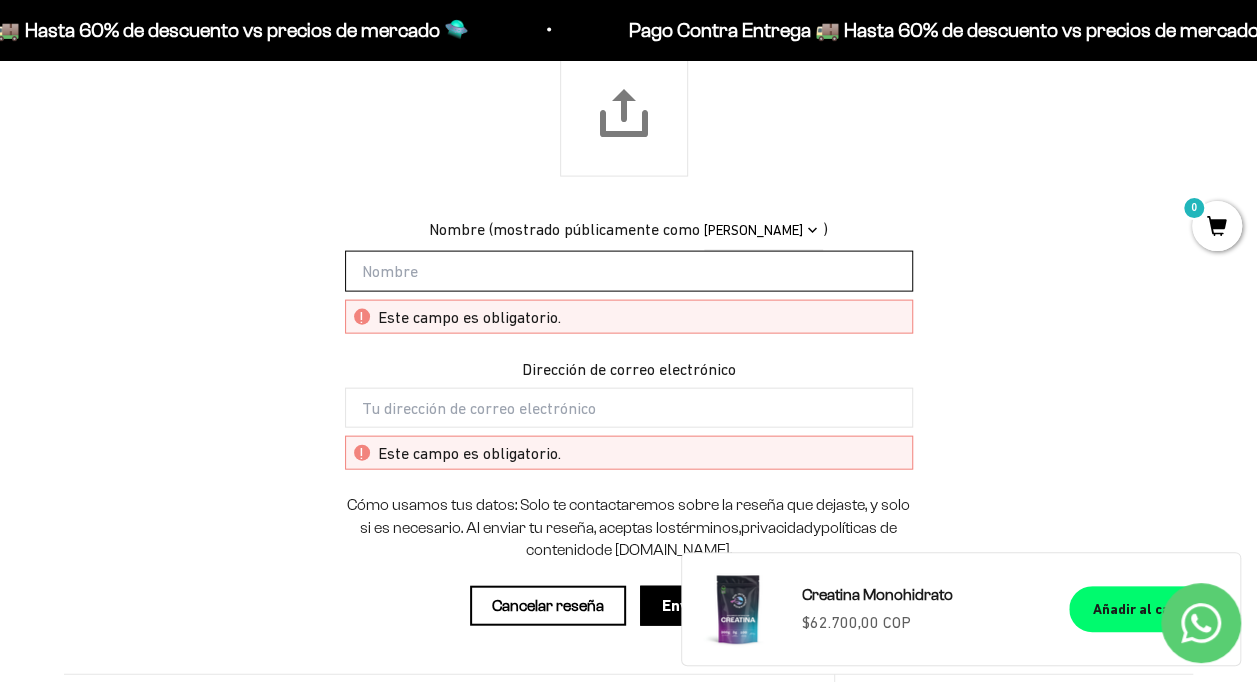 scroll, scrollTop: 2004, scrollLeft: 0, axis: vertical 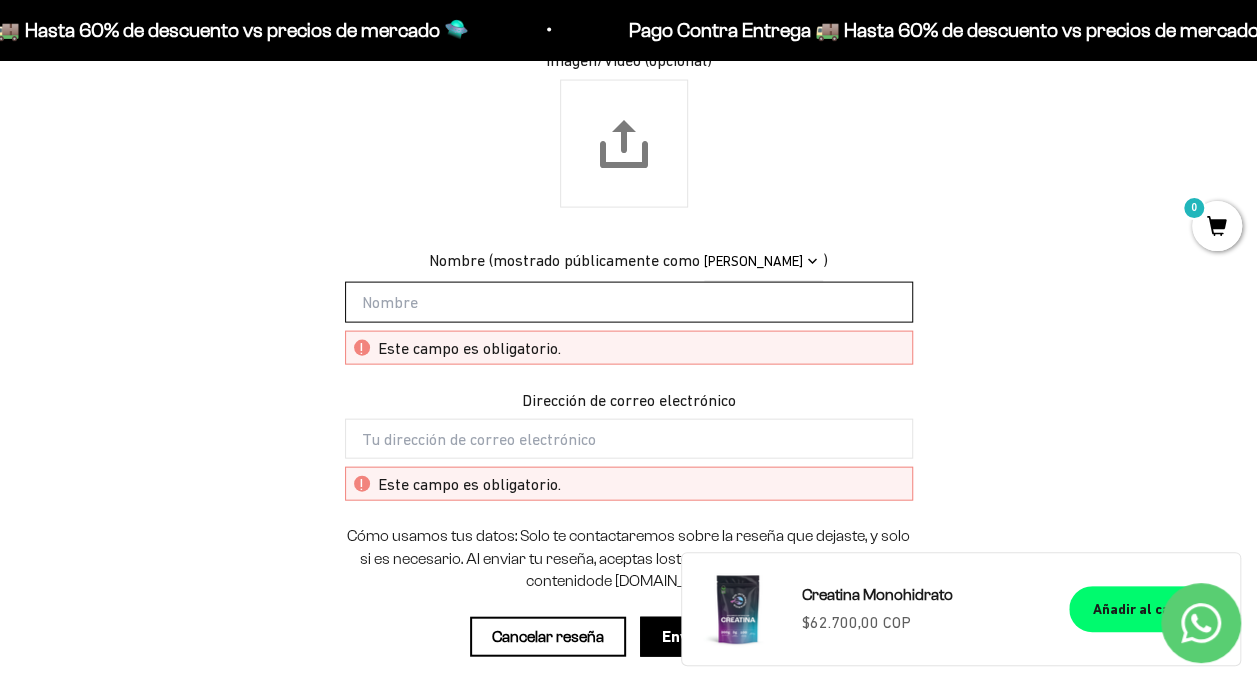 click on "Nombre" at bounding box center [629, 302] 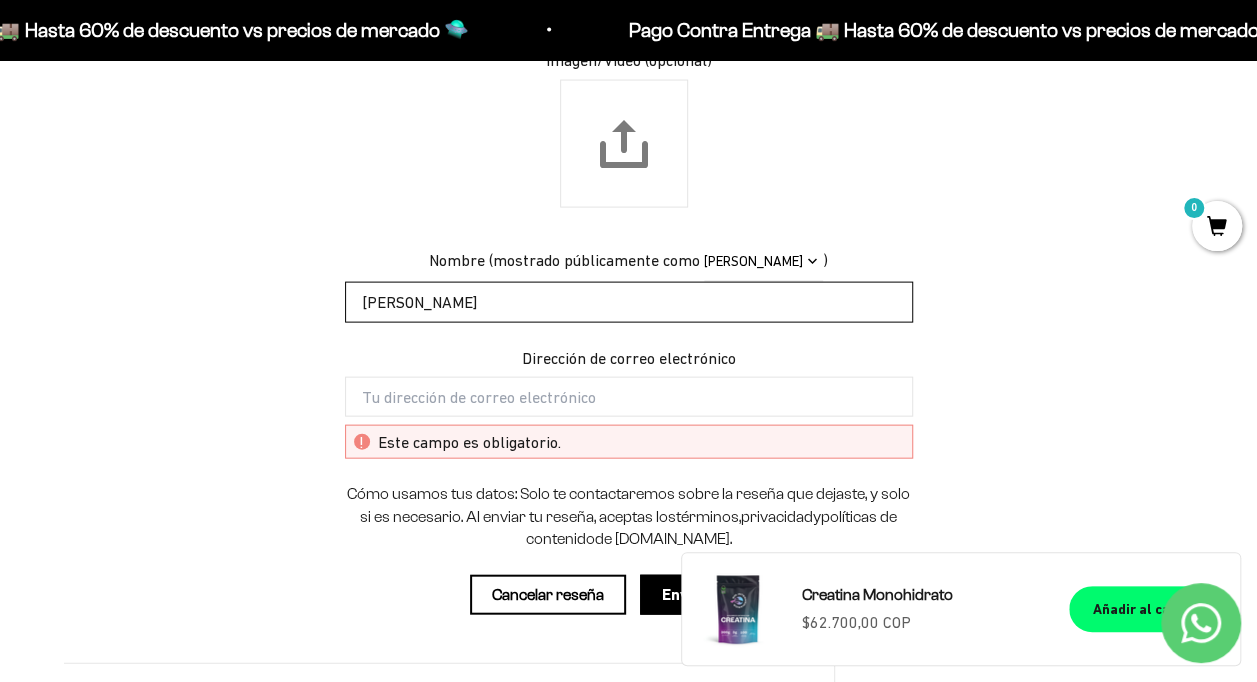 type on "Melissa Morales" 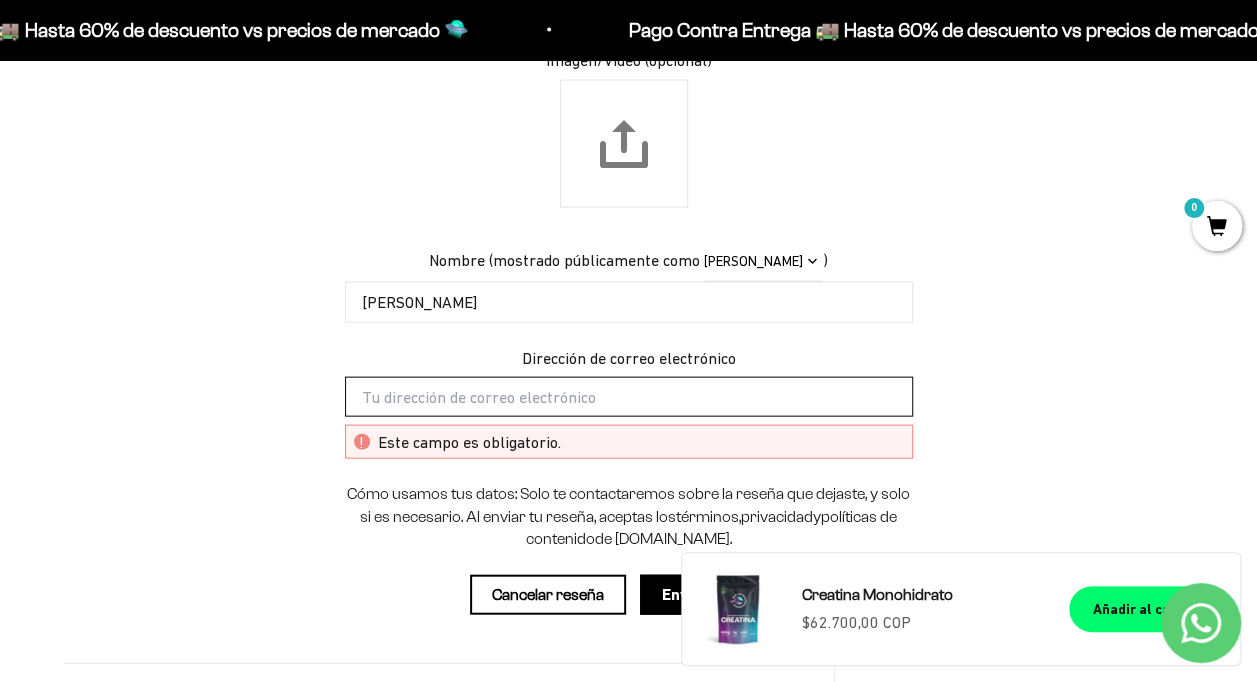 click on "Dirección de correo electrónico" at bounding box center [629, 397] 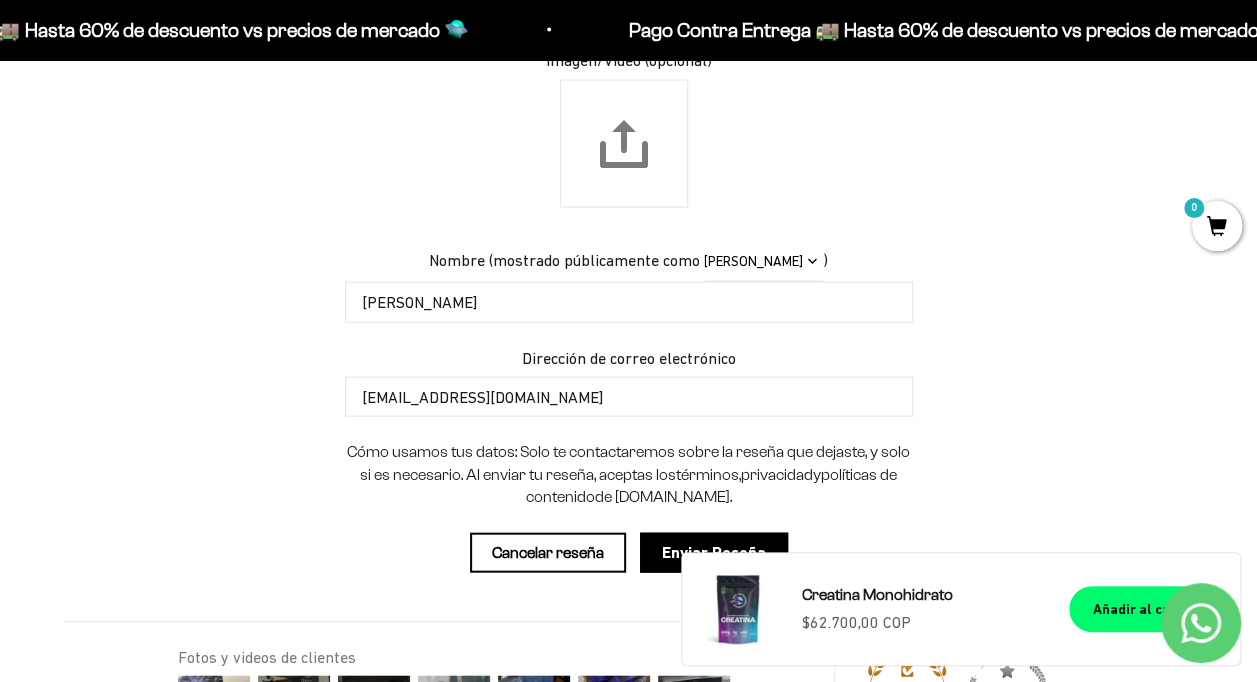 click on "Escribir una reseña
Calificación
Título de la Reseña
Contenido de la reseña (4977)
Super bueno el producto
Imagen/Video (opcional)
Choose a review picture/video (optional)
Nombre
( mostrado públicamente como
John Smith
John S.
John
J.S.
Anónimo
)
Melissa Morales
Dirección de correo electrónico
melissa0625@gmail.com
términos ,  privacidad  y" at bounding box center (628, 111) 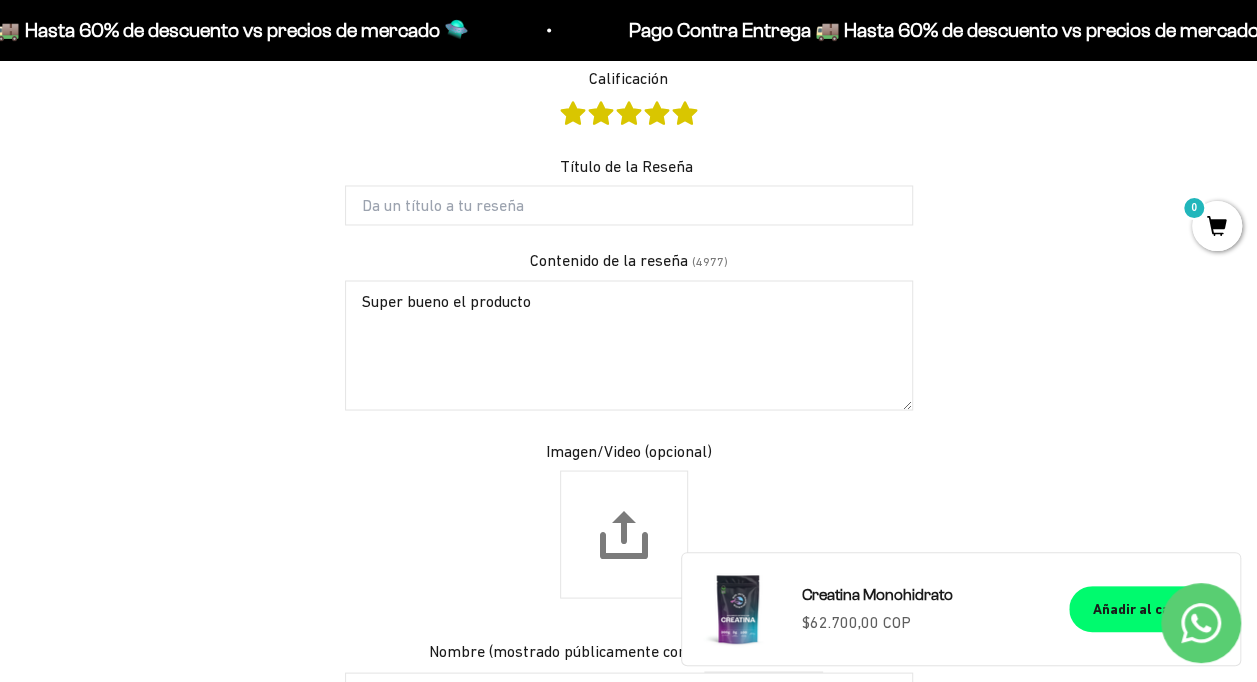 scroll, scrollTop: 1504, scrollLeft: 0, axis: vertical 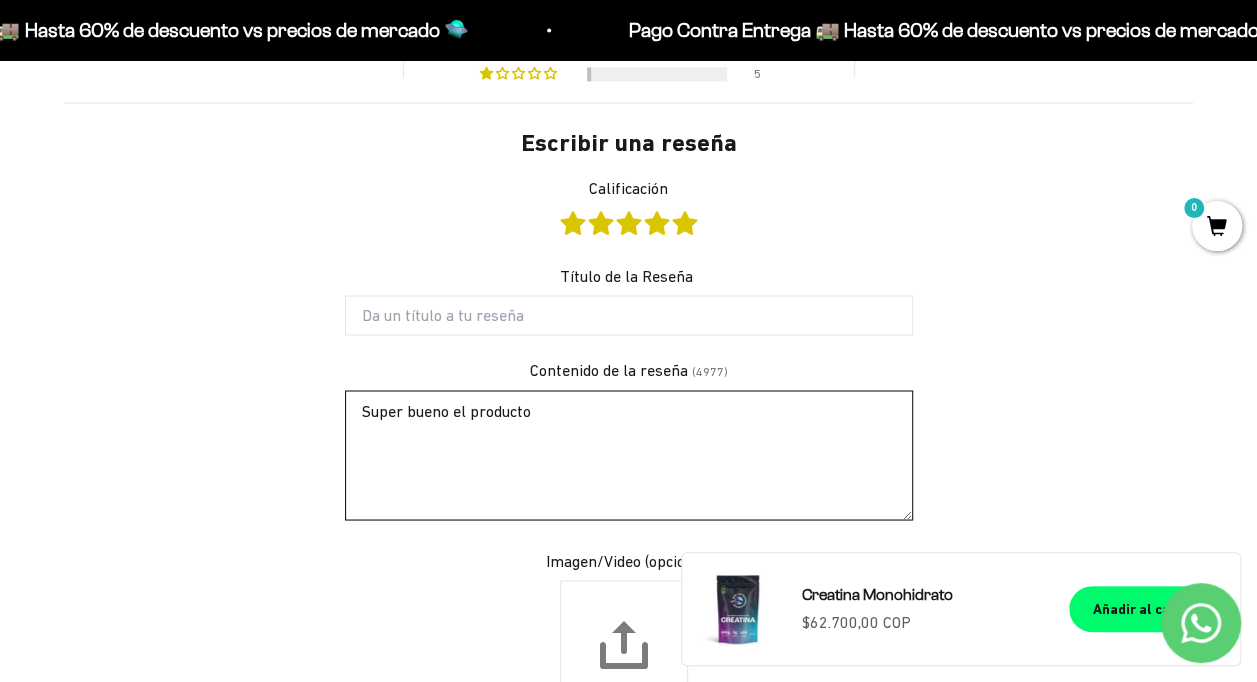click on "Super bueno el producto" at bounding box center (629, 455) 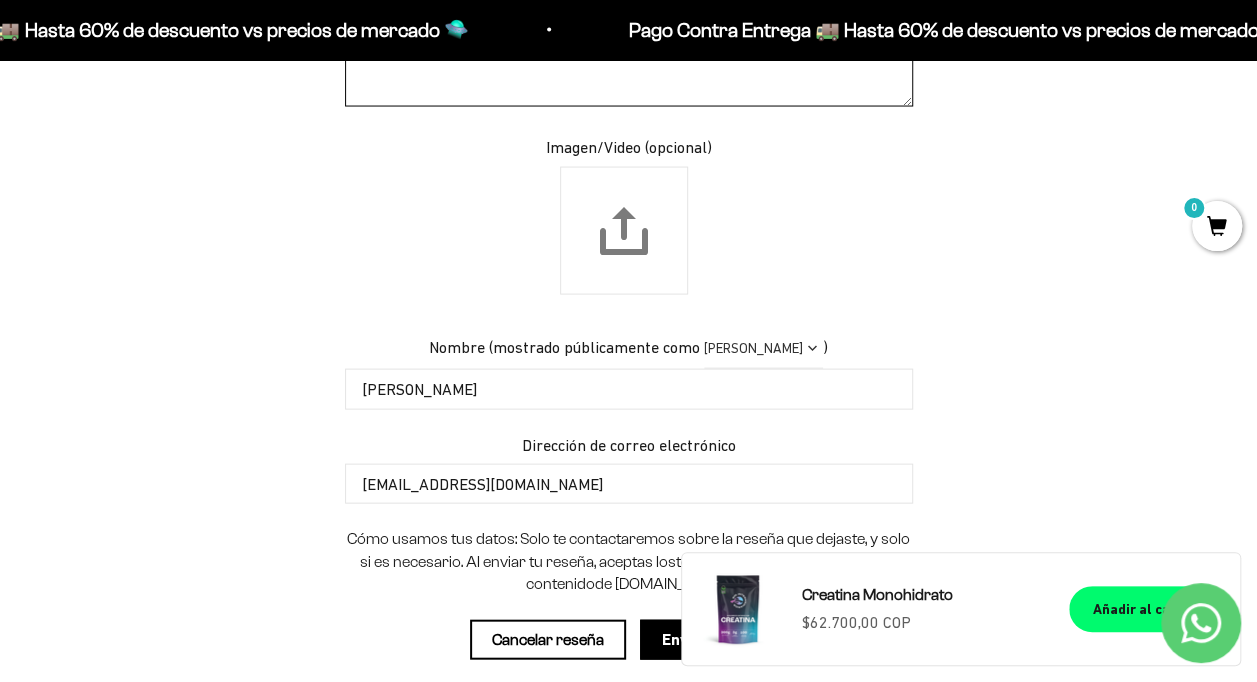 scroll, scrollTop: 2104, scrollLeft: 0, axis: vertical 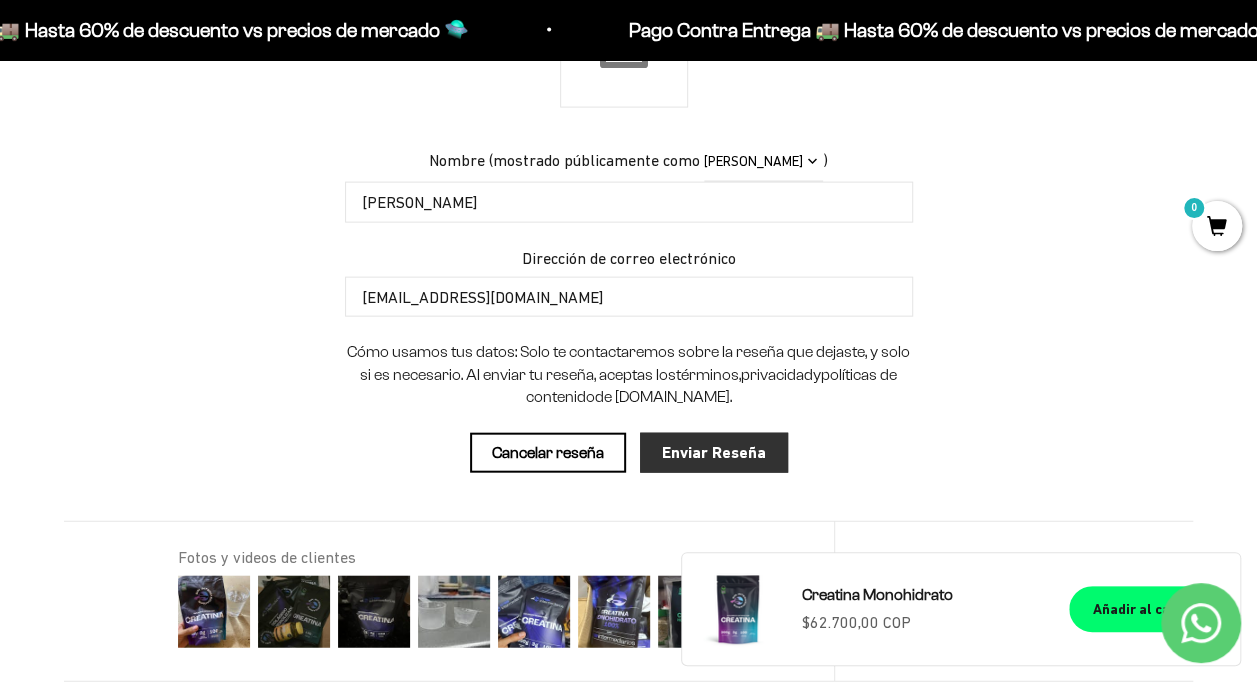 type on "Super bueno el producto, lo recomiendo." 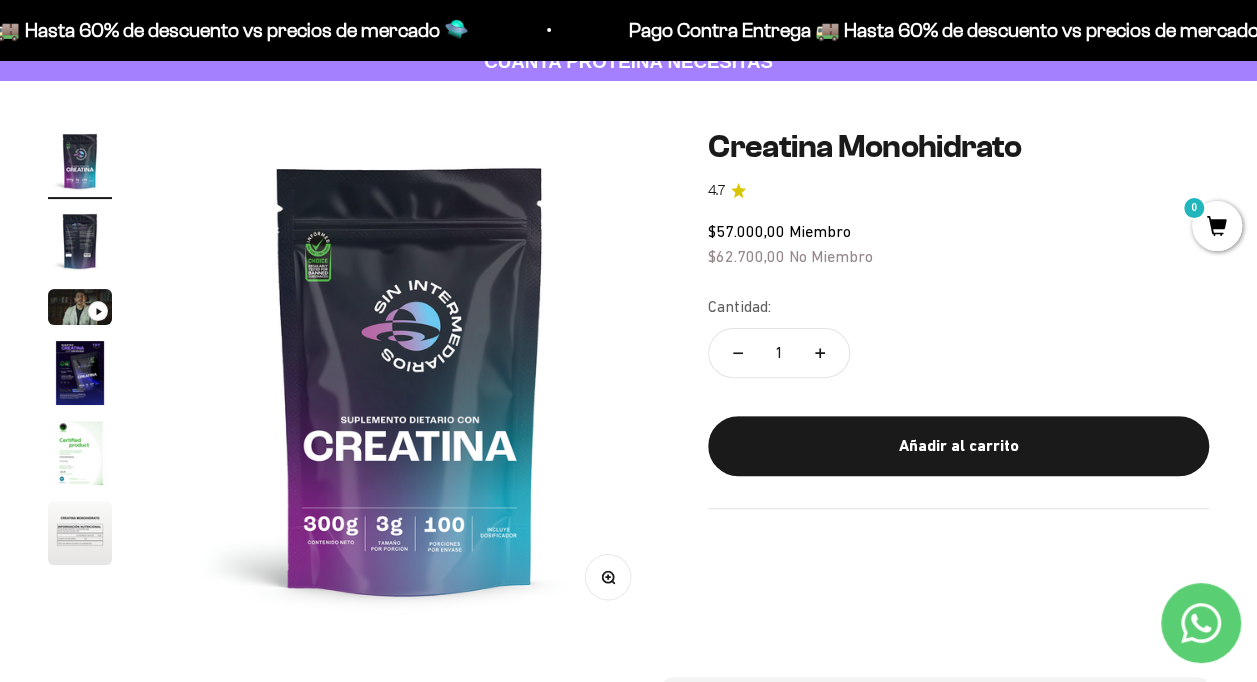 scroll, scrollTop: 0, scrollLeft: 0, axis: both 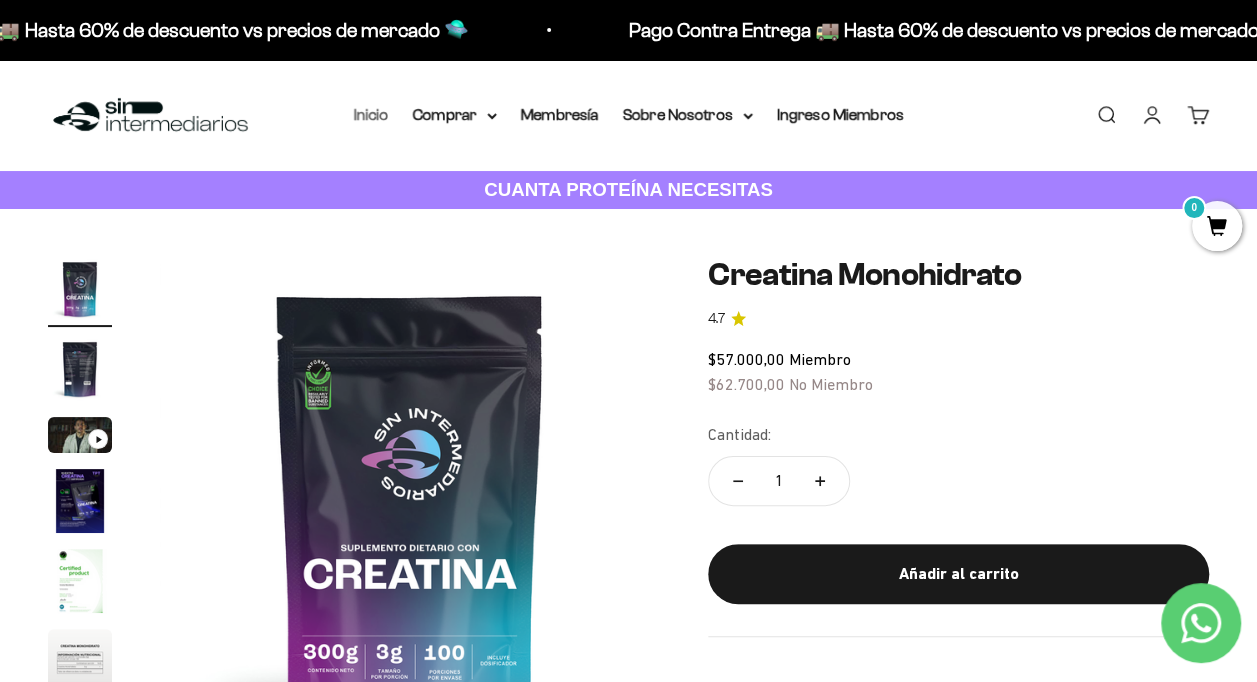 click on "Inicio" at bounding box center [371, 114] 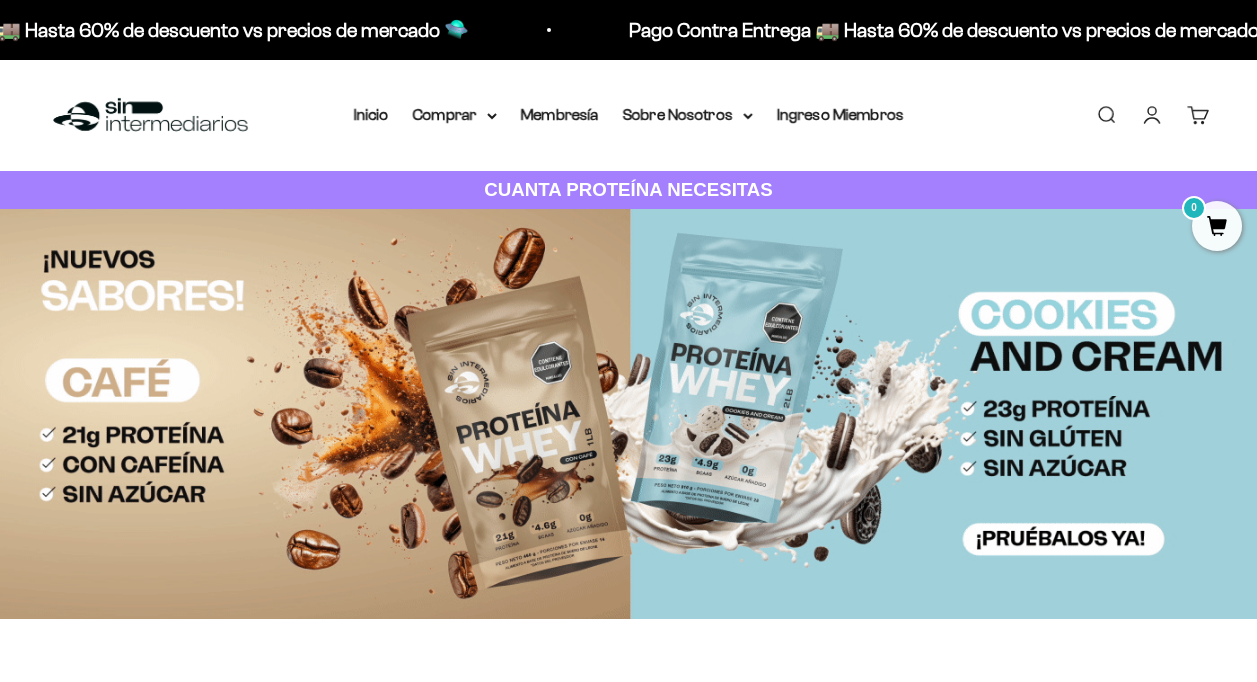 scroll, scrollTop: 0, scrollLeft: 0, axis: both 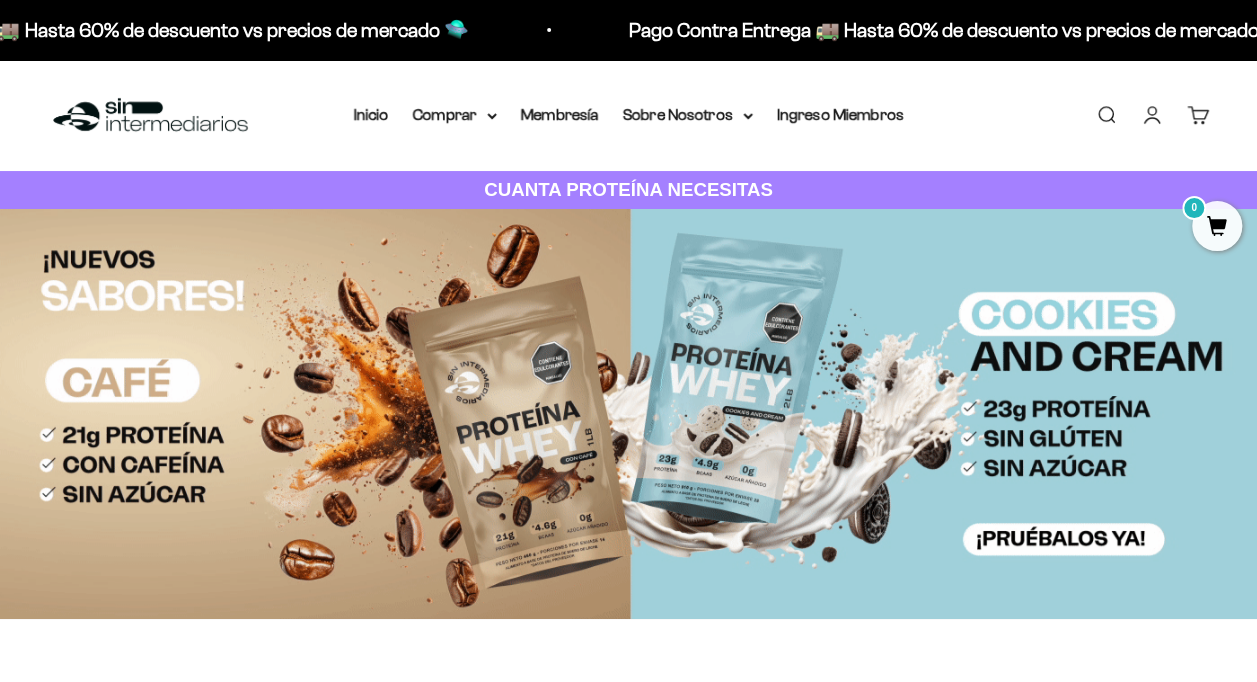 click on "Cuenta" at bounding box center [1152, 115] 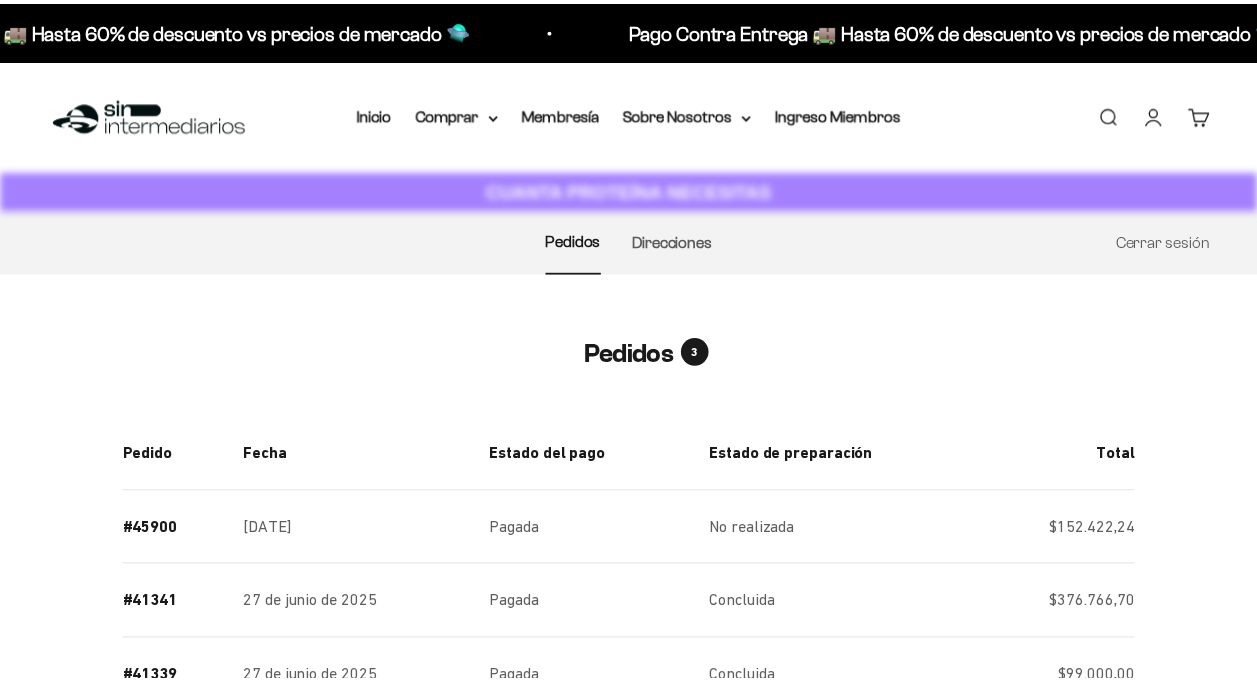 scroll, scrollTop: 0, scrollLeft: 0, axis: both 